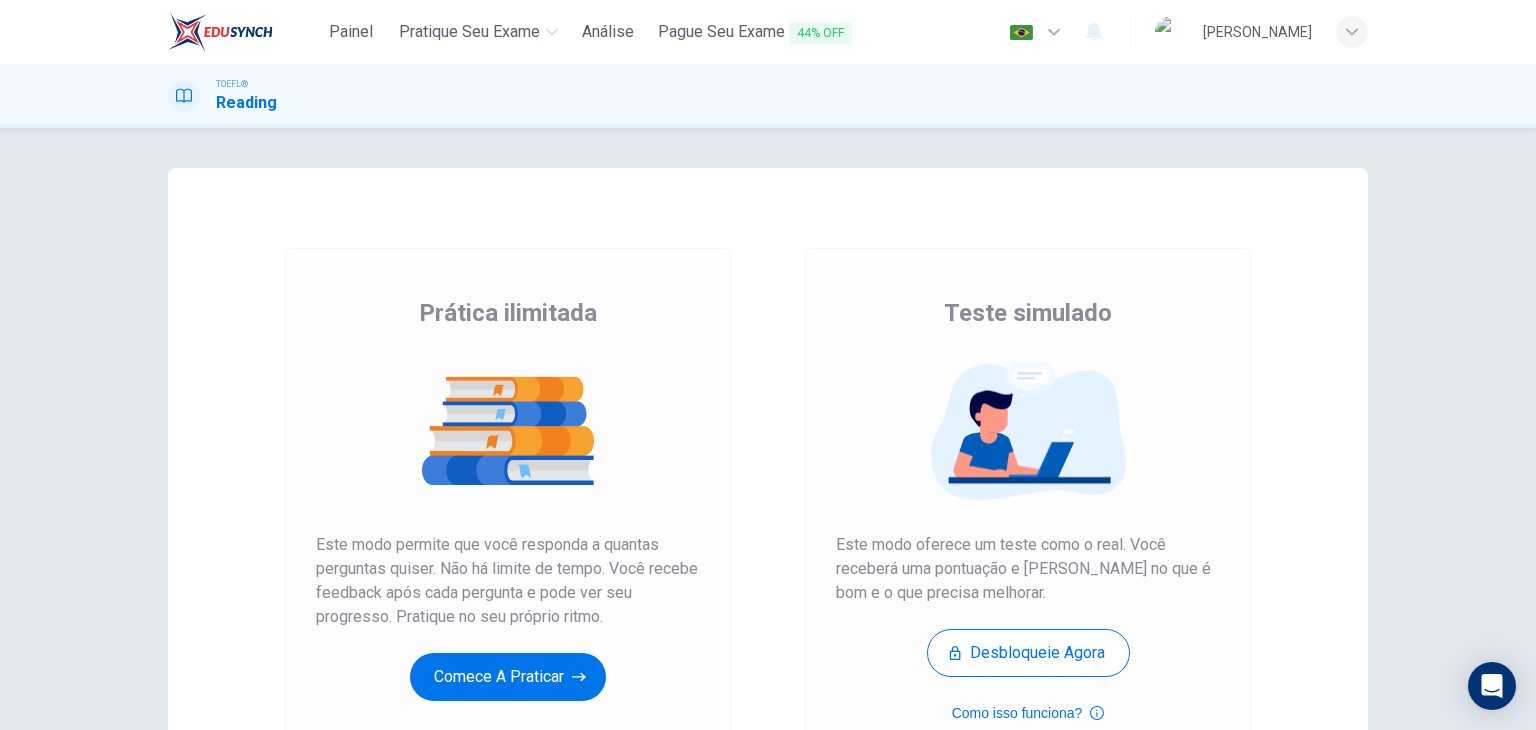 scroll, scrollTop: 0, scrollLeft: 0, axis: both 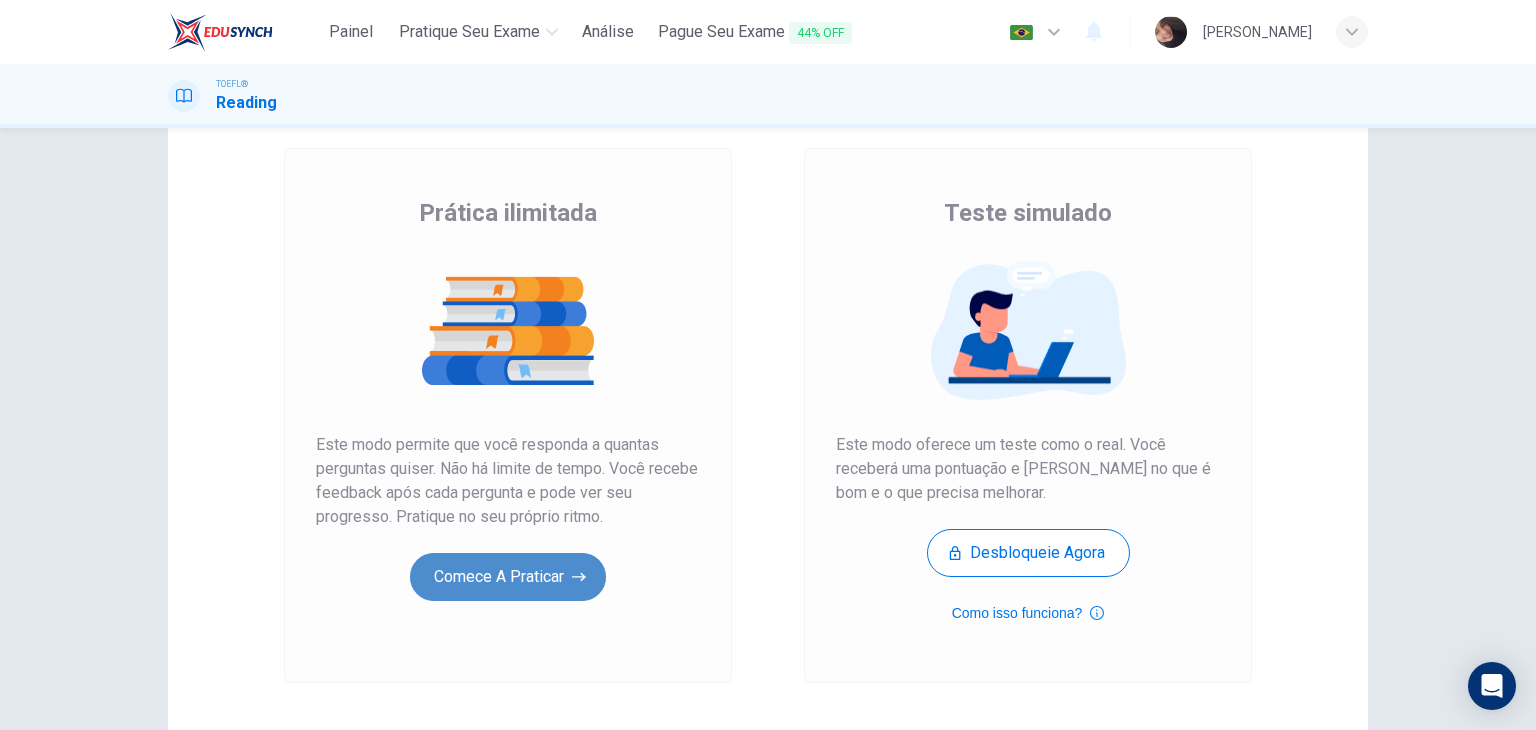 click on "Comece a praticar" at bounding box center [508, 577] 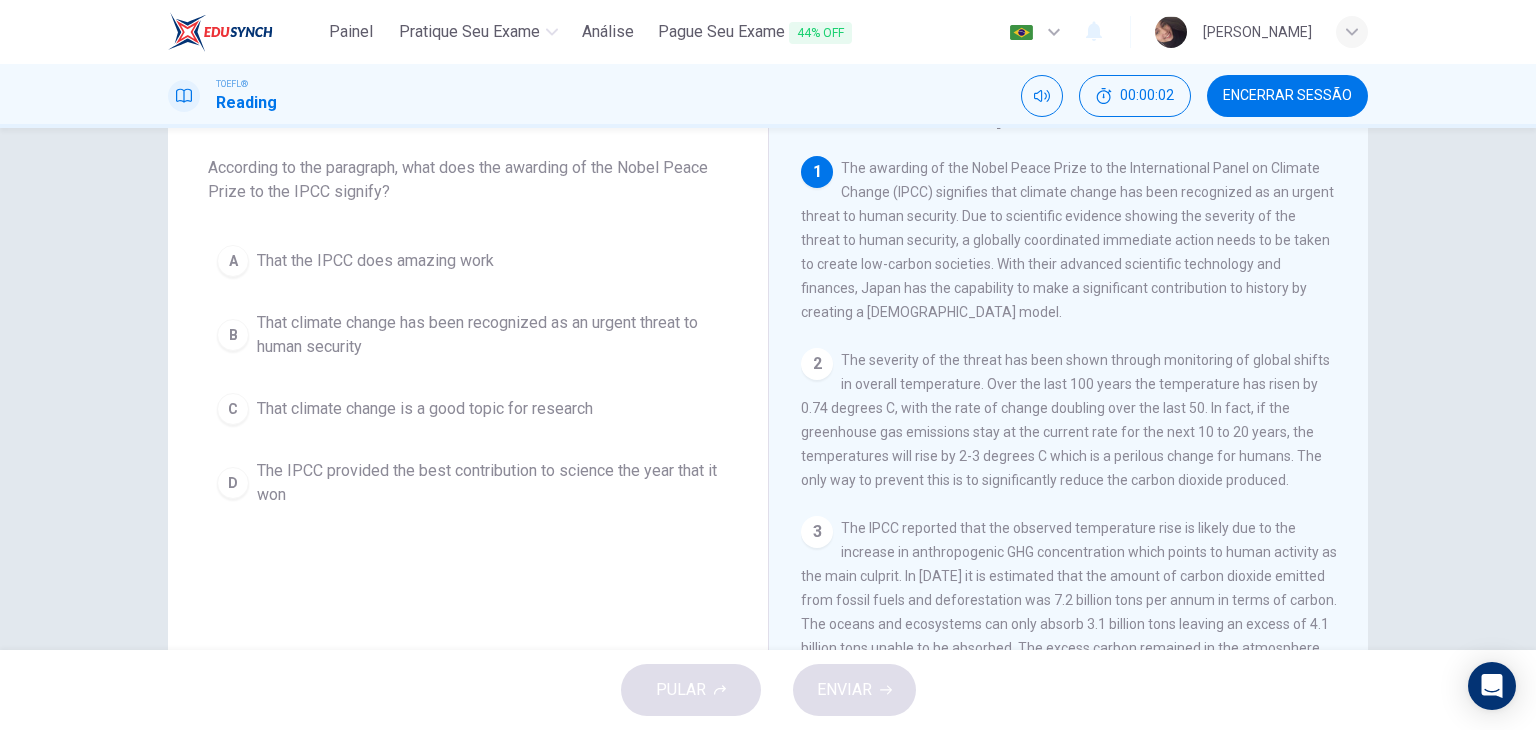 scroll, scrollTop: 0, scrollLeft: 0, axis: both 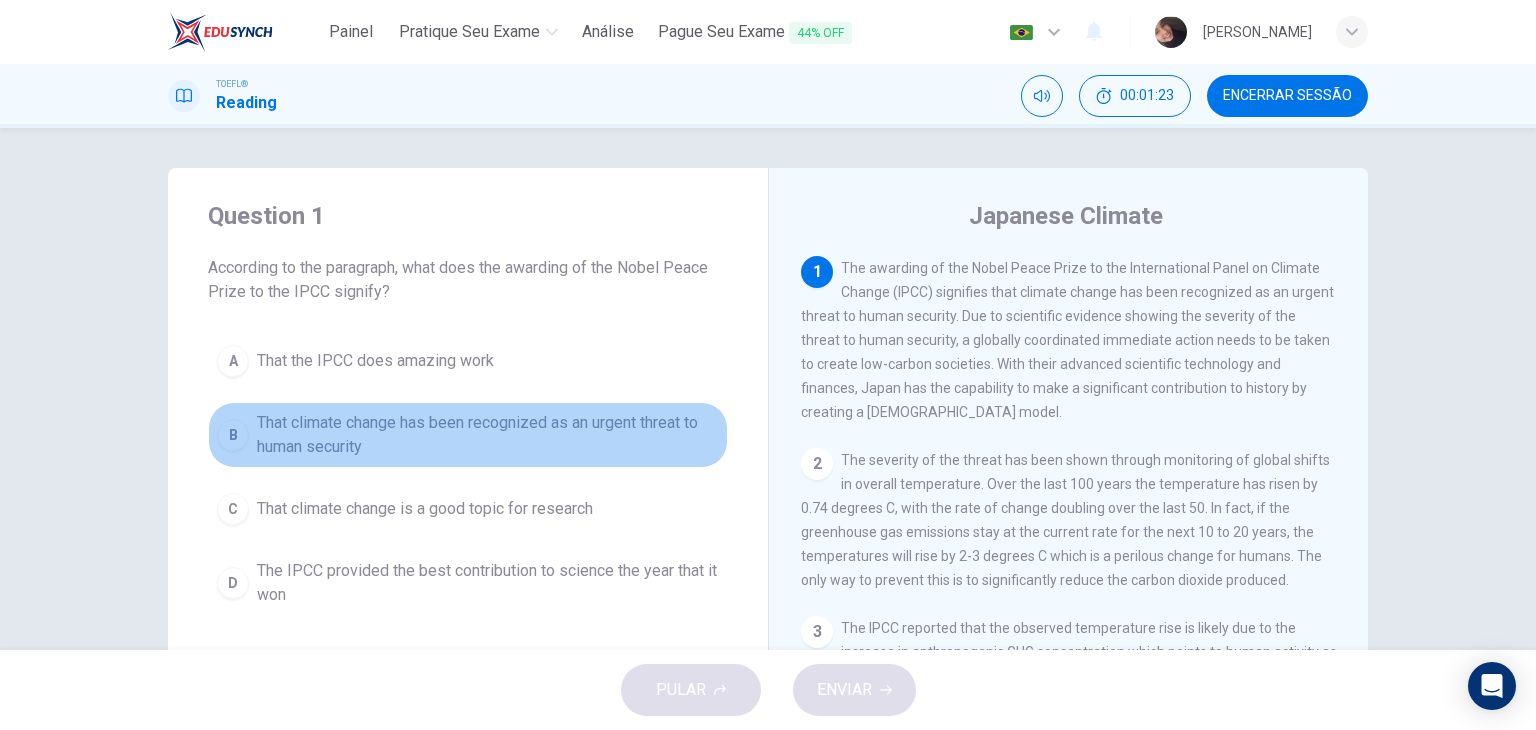 click on "B" at bounding box center [233, 435] 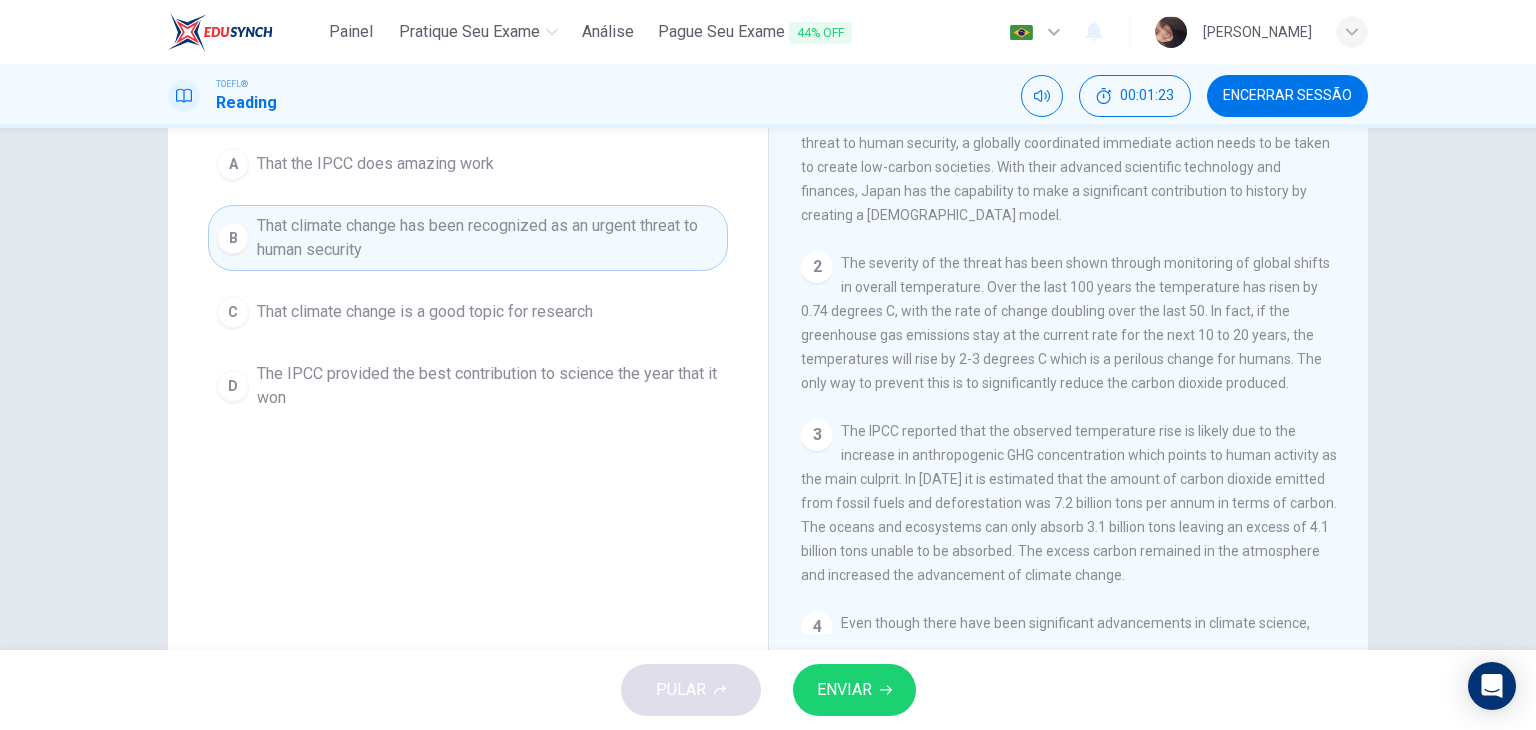 scroll, scrollTop: 200, scrollLeft: 0, axis: vertical 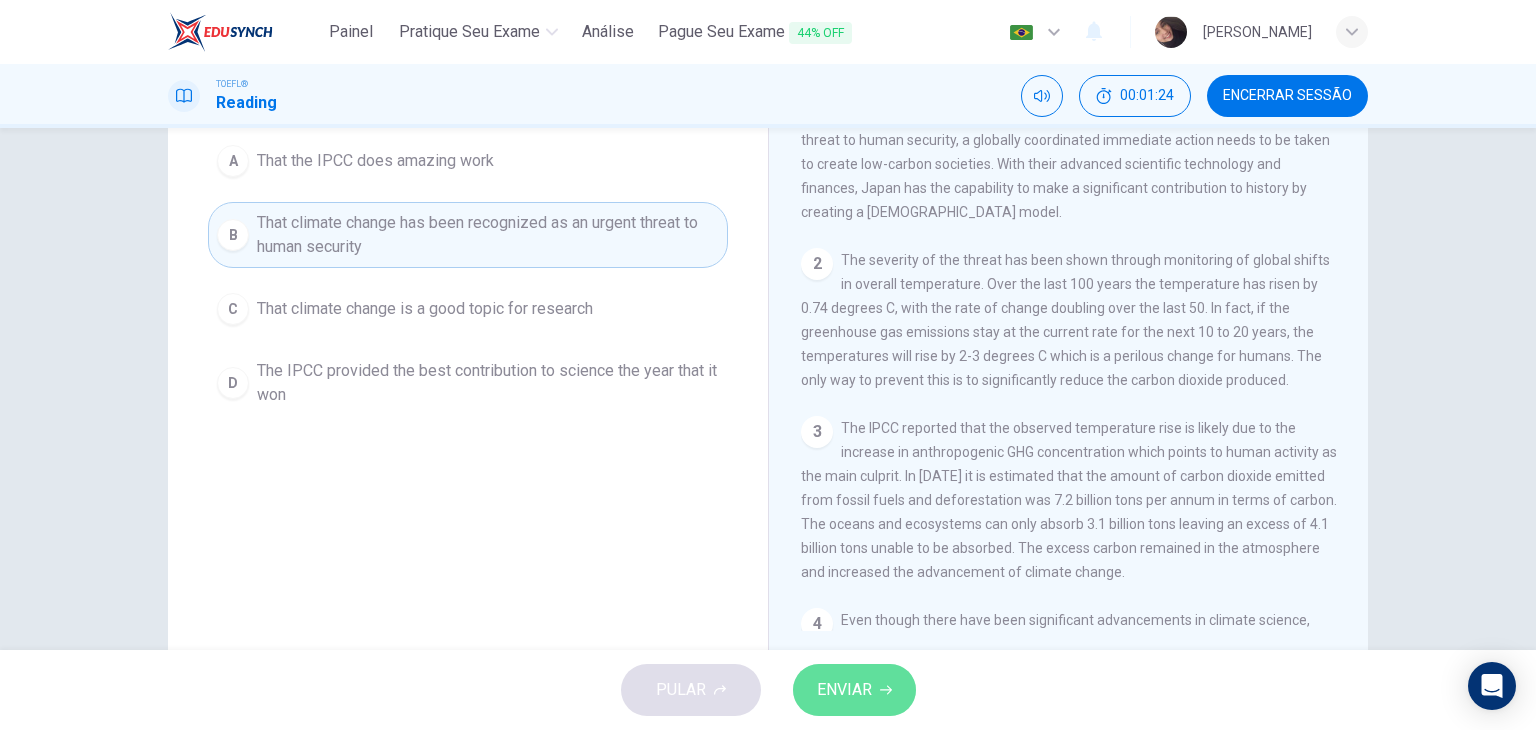 click on "ENVIAR" at bounding box center [844, 690] 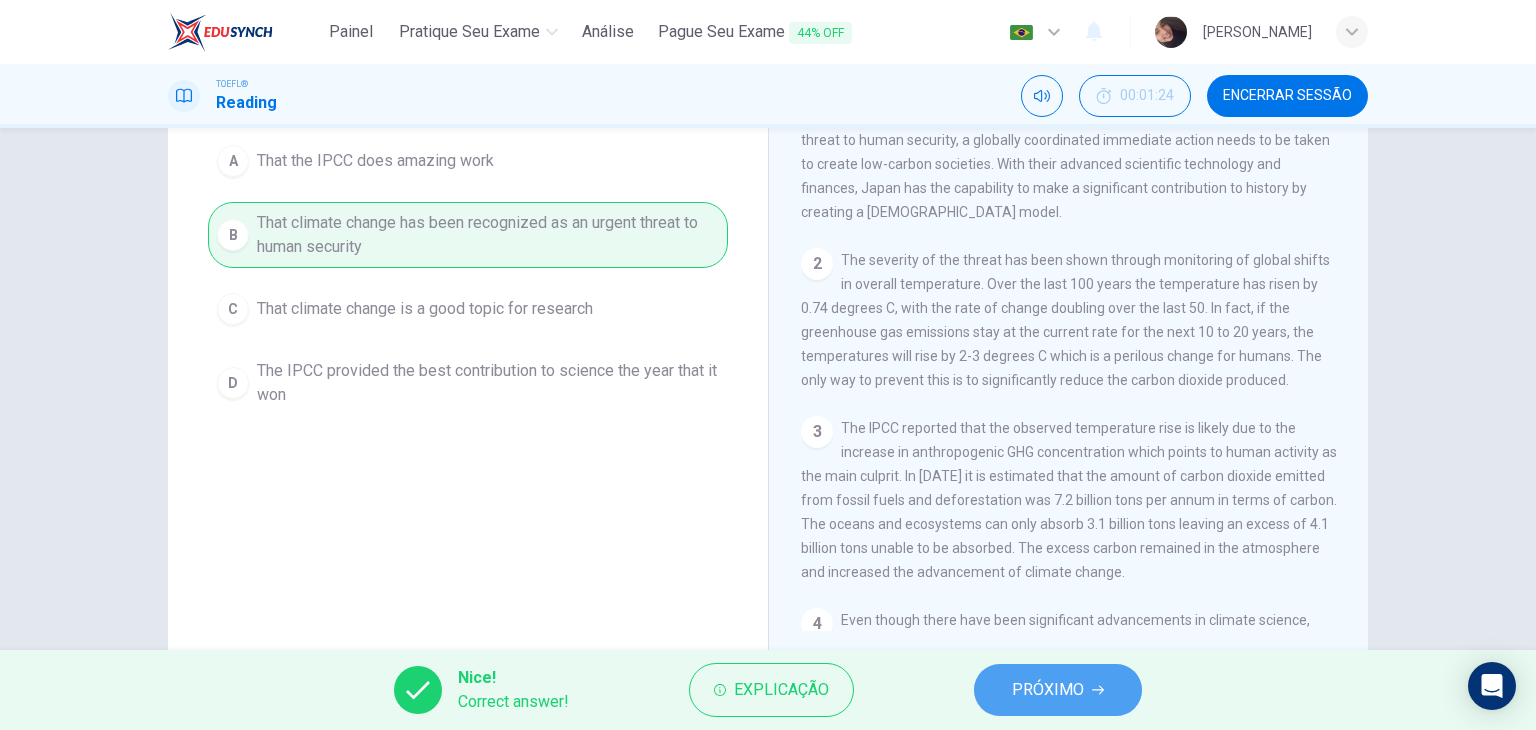 click on "PRÓXIMO" at bounding box center (1048, 690) 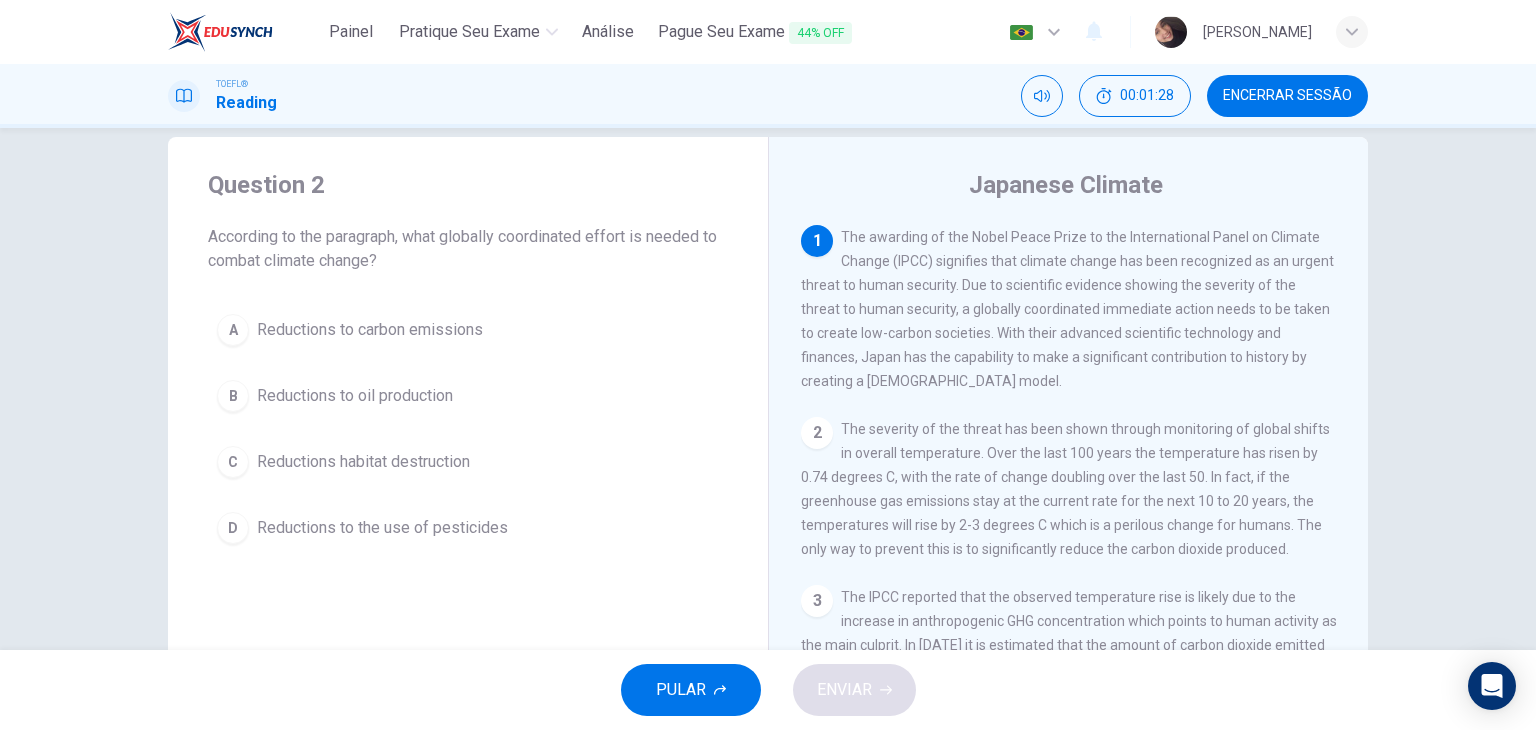 scroll, scrollTop: 0, scrollLeft: 0, axis: both 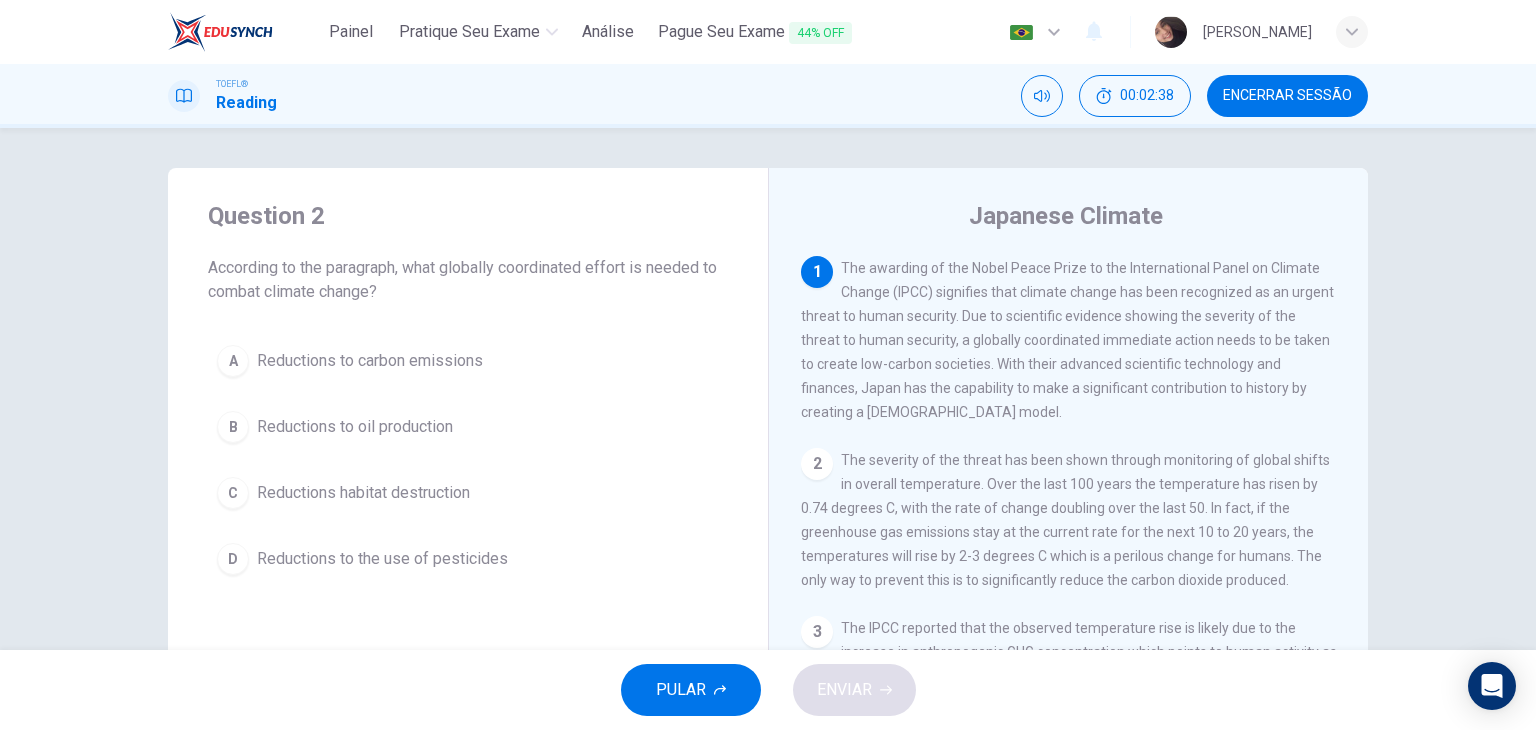 click on "Reductions to carbon emissions" at bounding box center [370, 361] 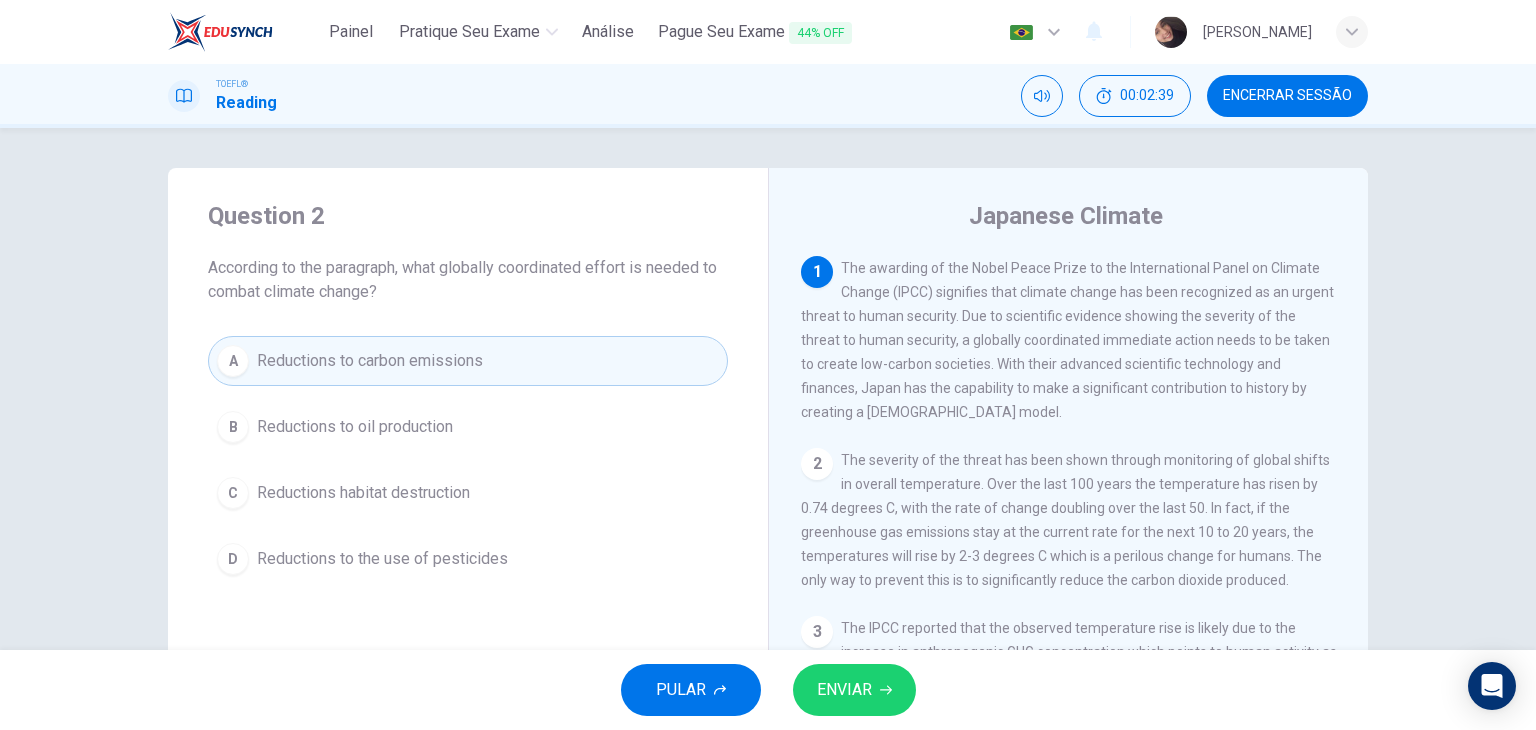 click on "ENVIAR" at bounding box center [854, 690] 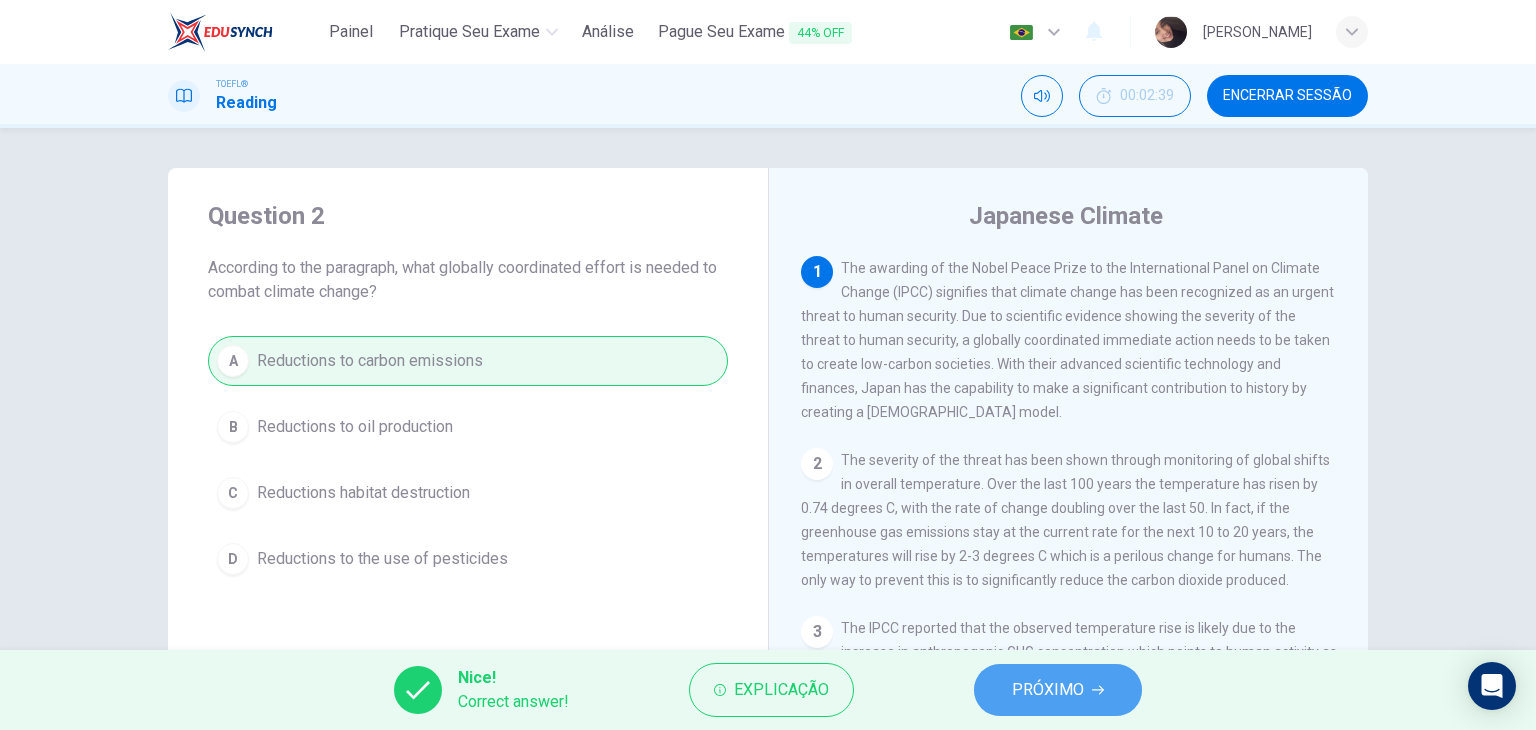 click on "PRÓXIMO" at bounding box center [1058, 690] 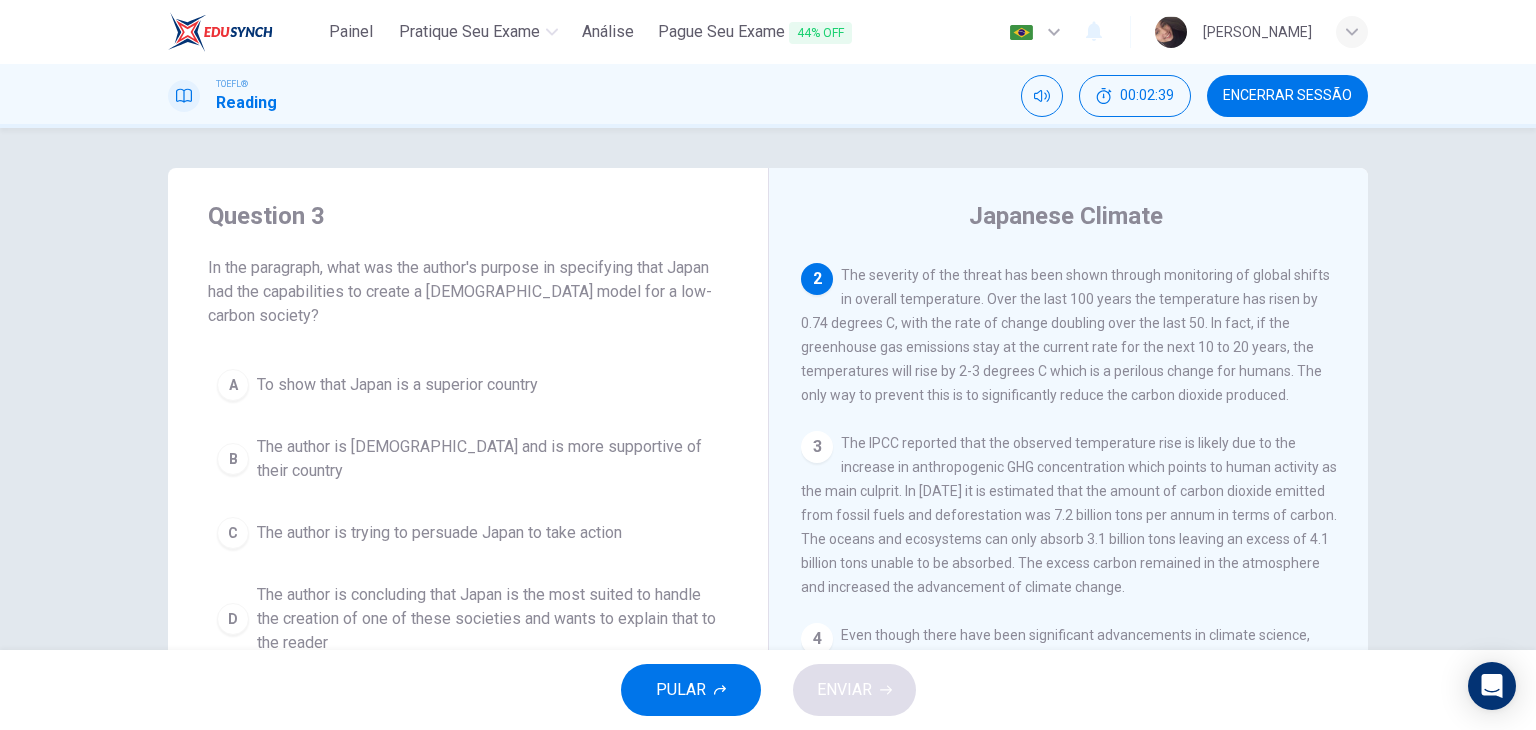 scroll, scrollTop: 197, scrollLeft: 0, axis: vertical 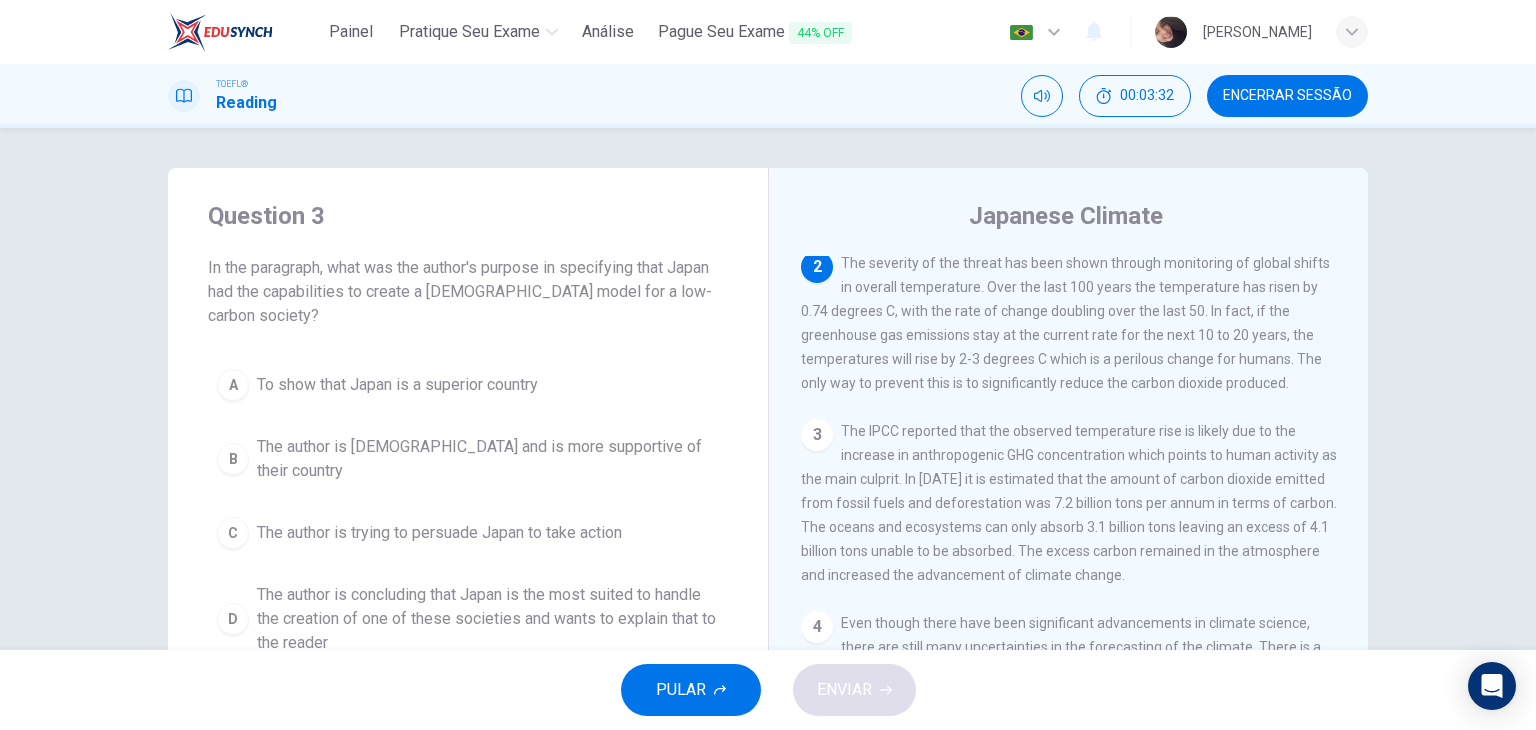 click on "The severity of the threat has been shown through monitoring of global shifts in overall temperature. Over the last 100 years the temperature has risen by 0.74 degrees C, with the rate of change doubling over the last 50. In fact, if the greenhouse gas emissions stay at the current rate for the next 10 to 20 years, the temperatures will rise by 2-3 degrees C which is a perilous change for humans. The only way to prevent this is to significantly reduce the carbon dioxide produced." at bounding box center (1065, 323) 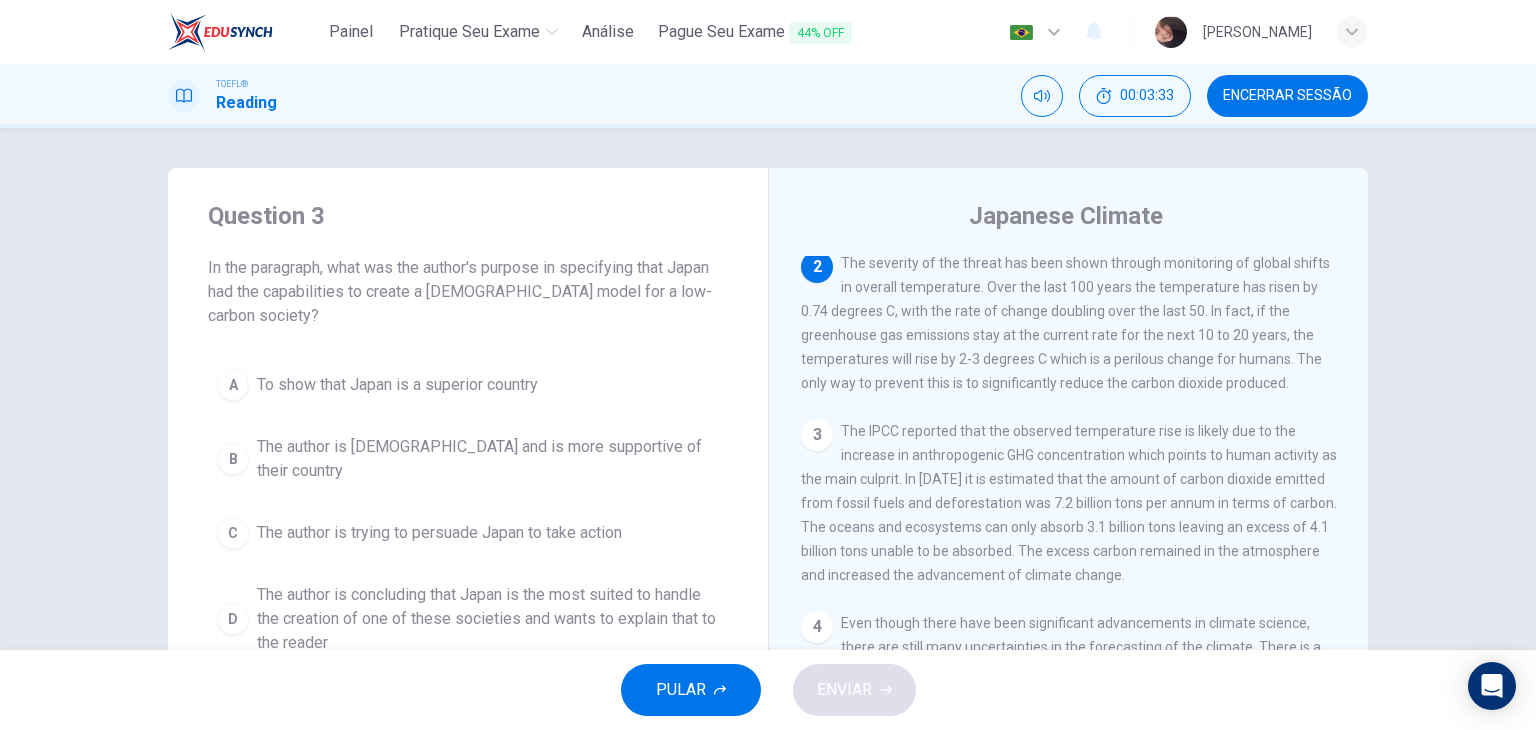 drag, startPoint x: 1124, startPoint y: 366, endPoint x: 1173, endPoint y: 355, distance: 50.219517 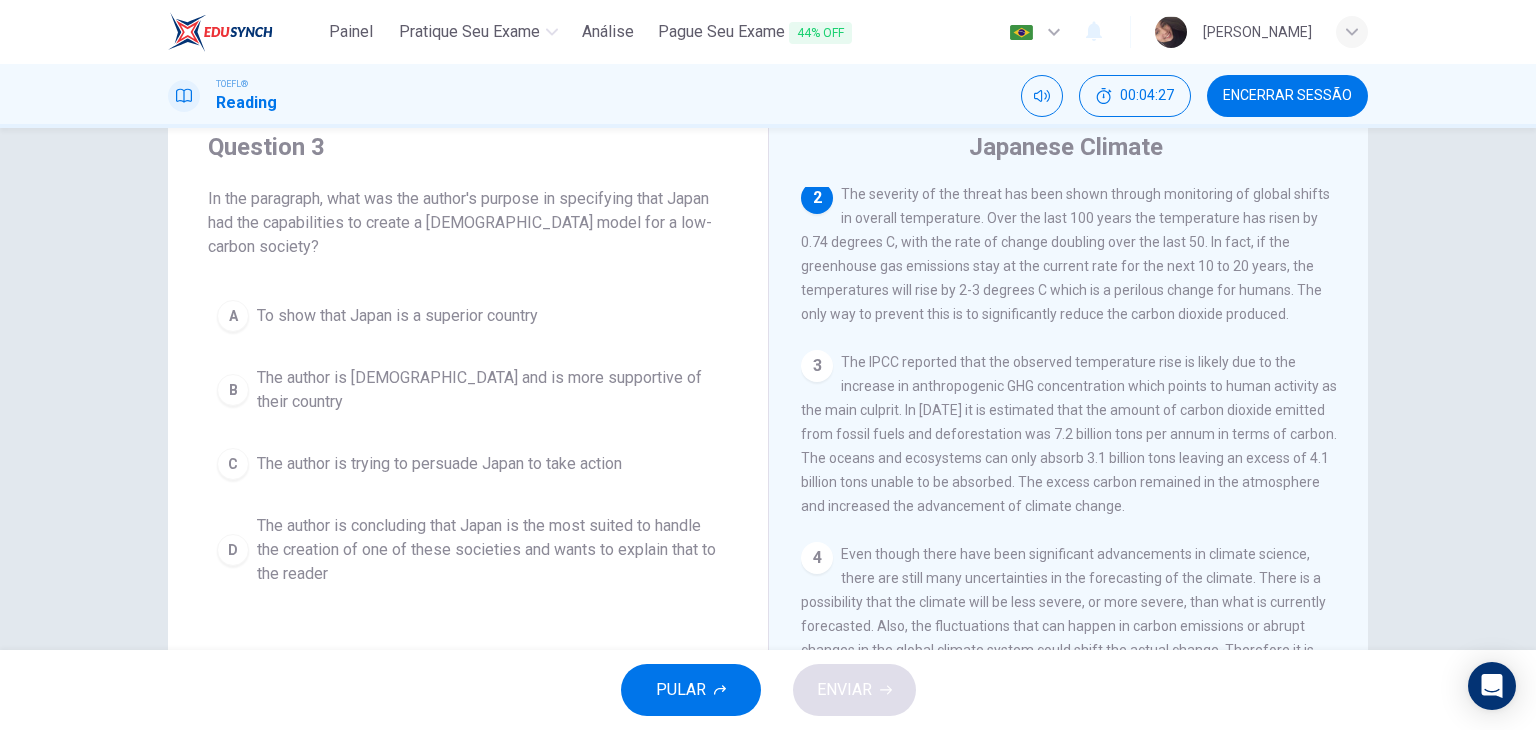 scroll, scrollTop: 100, scrollLeft: 0, axis: vertical 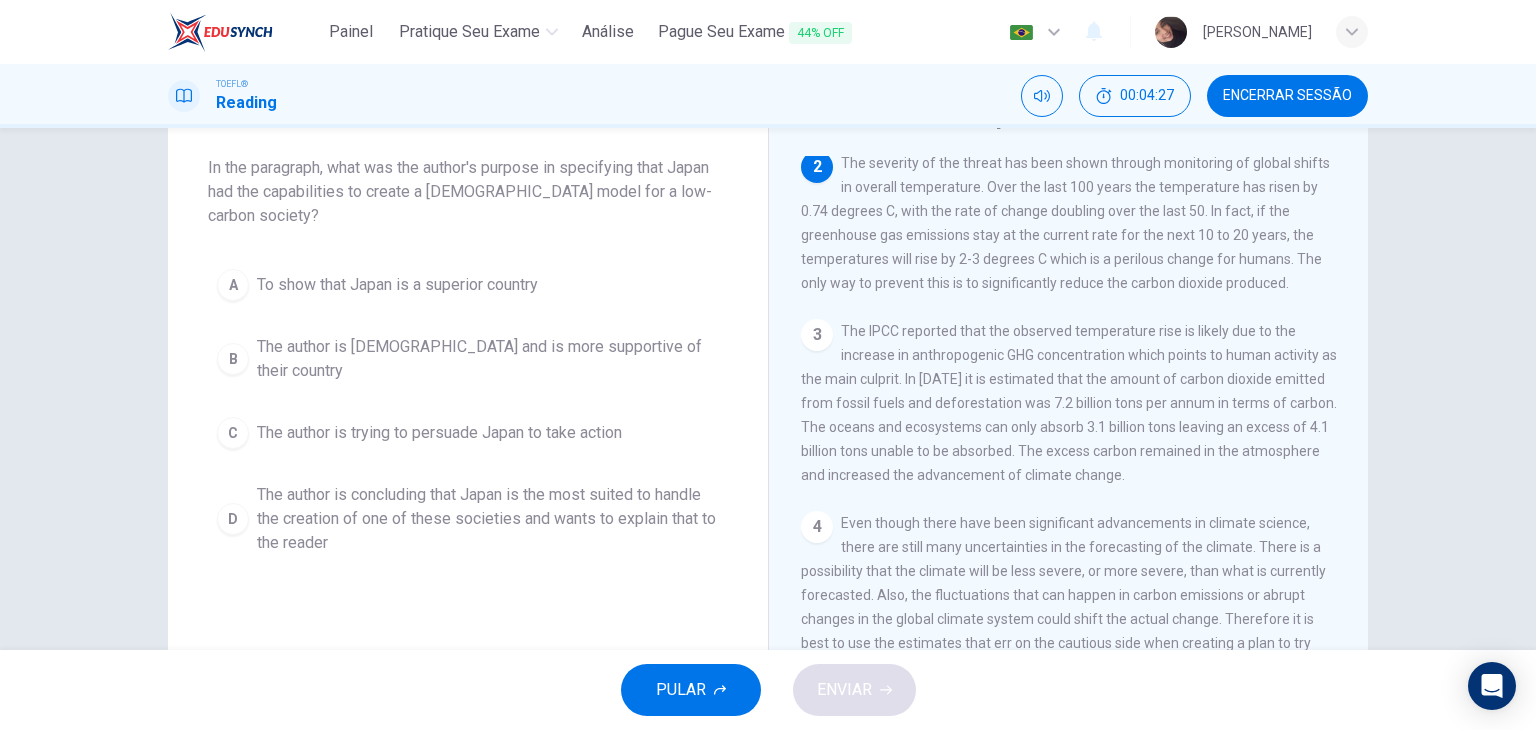 click on "The author is concluding that Japan is the most suited to handle the creation of one of these societies and wants to explain that to the reader" at bounding box center (488, 519) 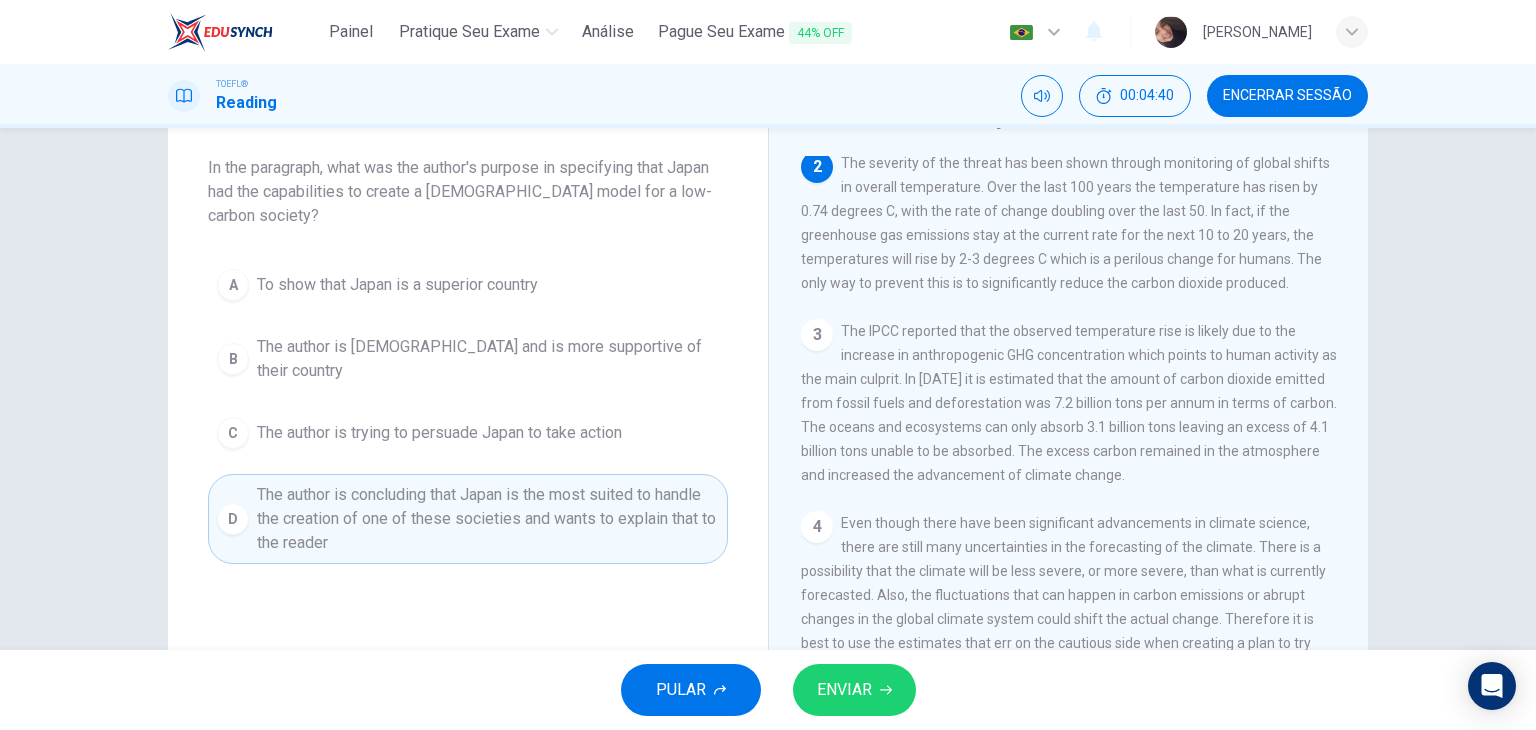 click on "ENVIAR" at bounding box center (844, 690) 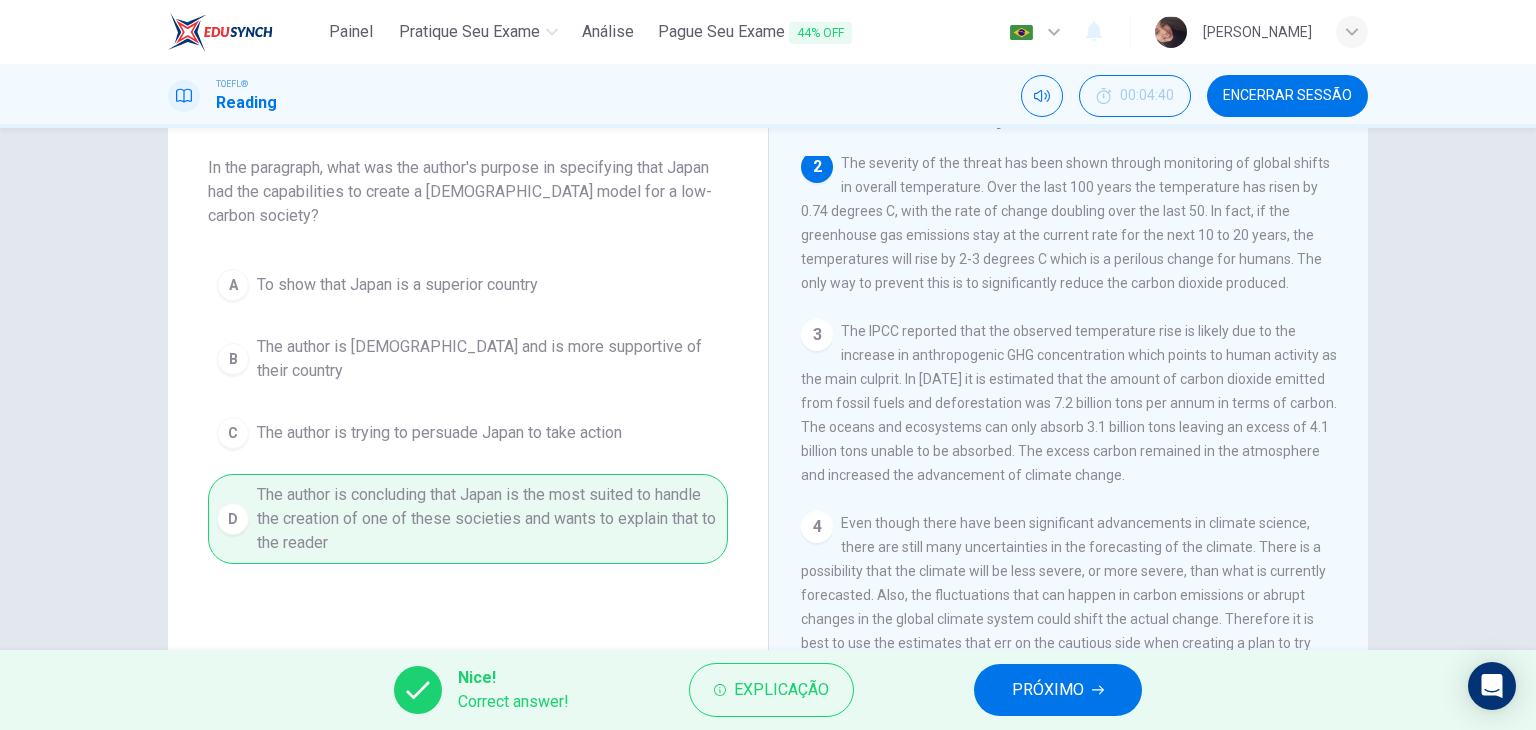 click on "PRÓXIMO" at bounding box center [1058, 690] 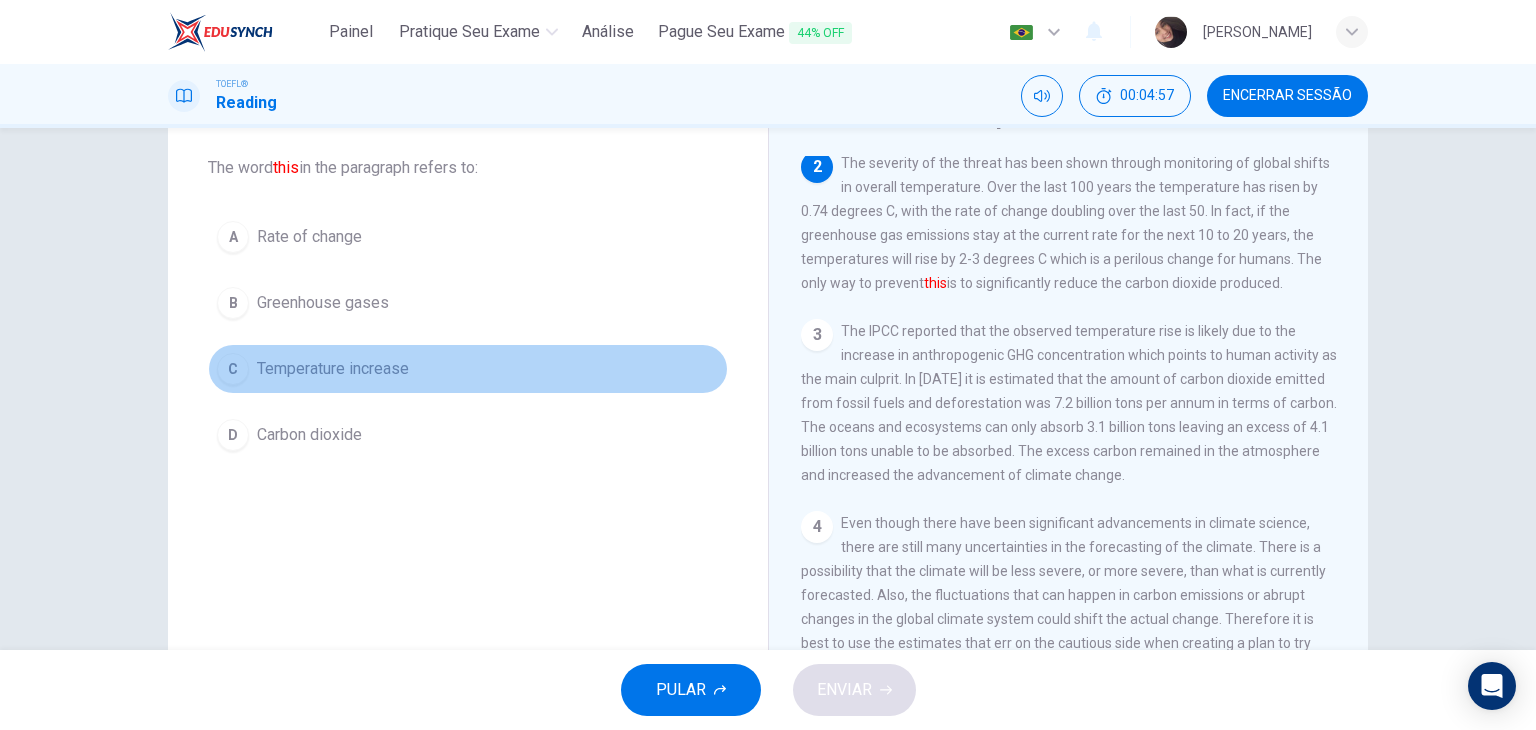 click on "Temperature increase" at bounding box center (333, 369) 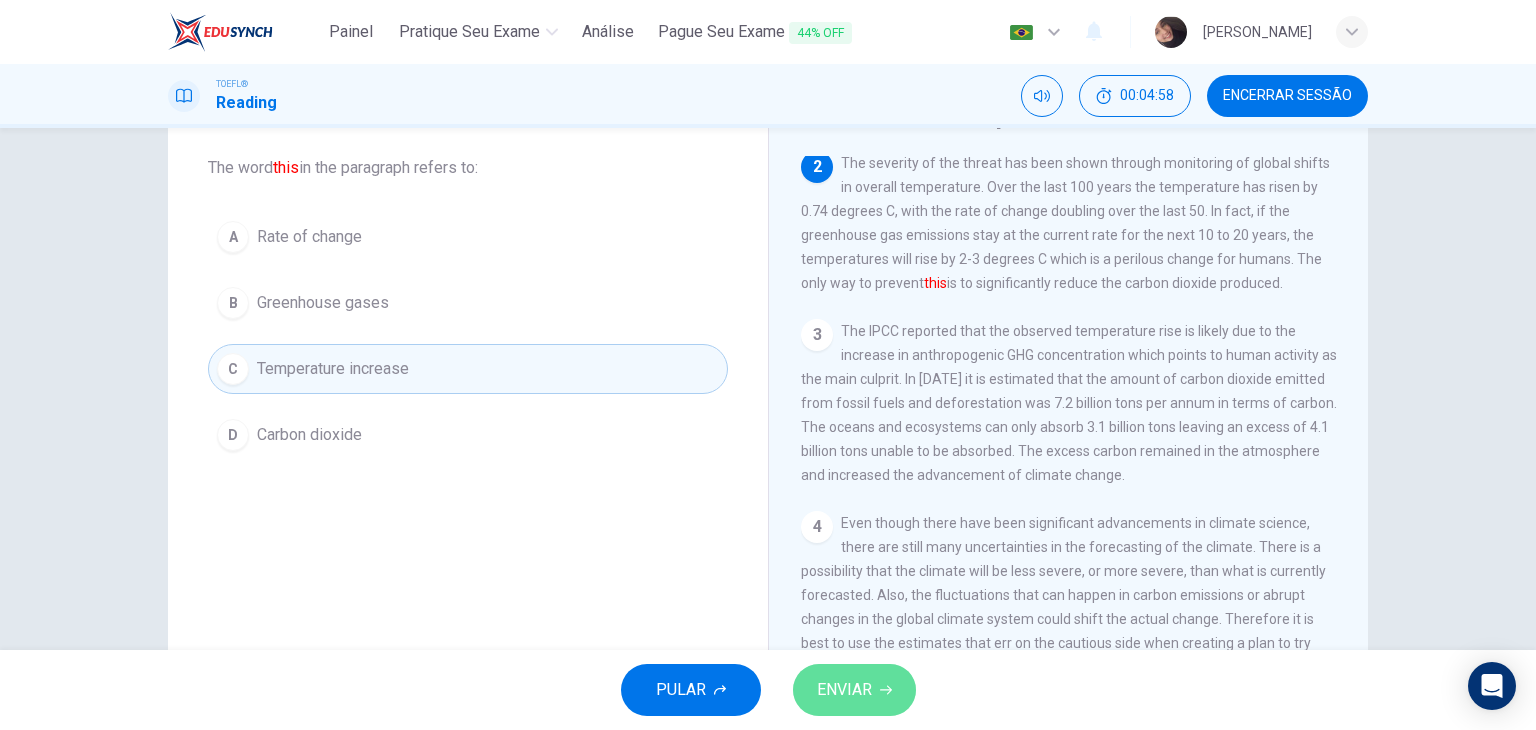 click on "ENVIAR" at bounding box center (844, 690) 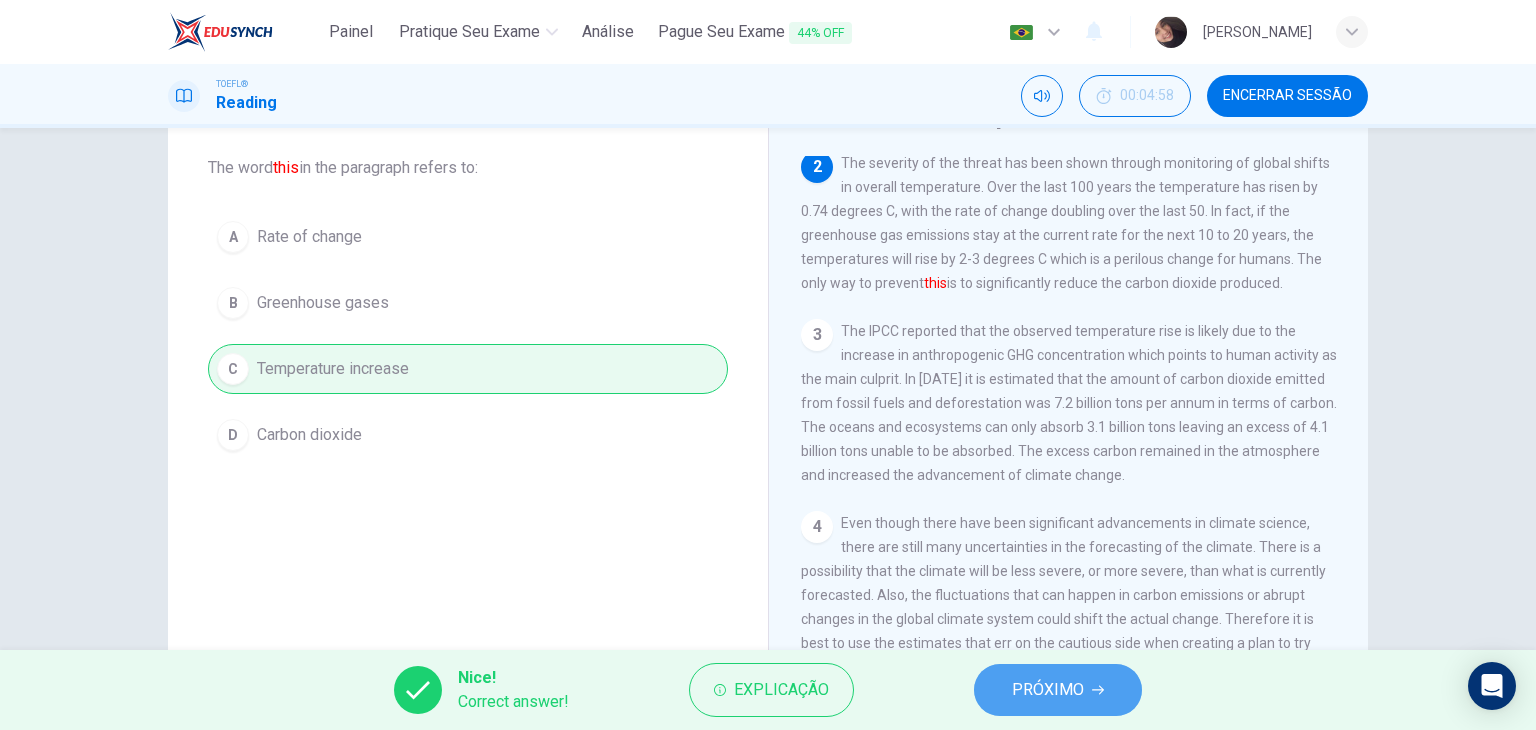 click on "PRÓXIMO" at bounding box center (1048, 690) 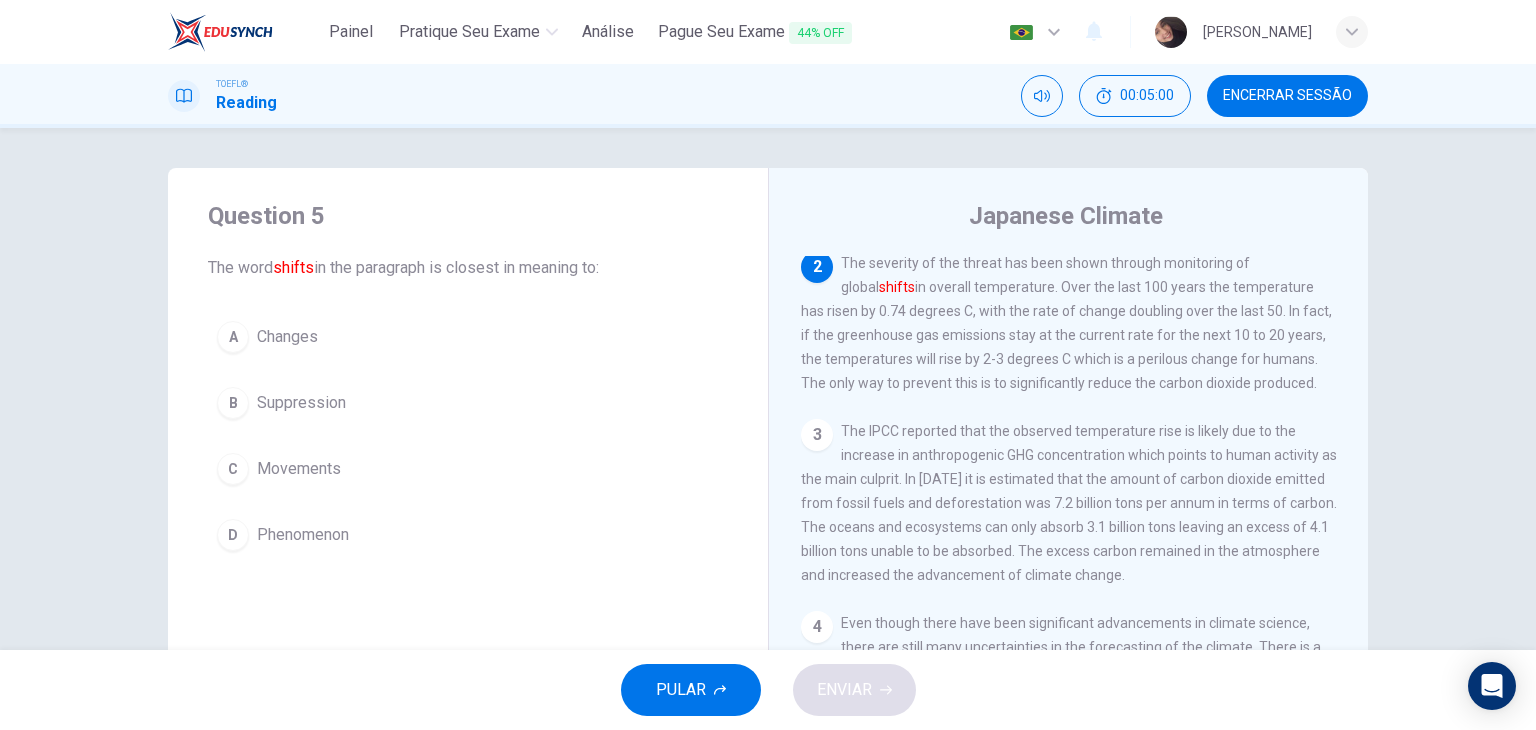 scroll, scrollTop: 100, scrollLeft: 0, axis: vertical 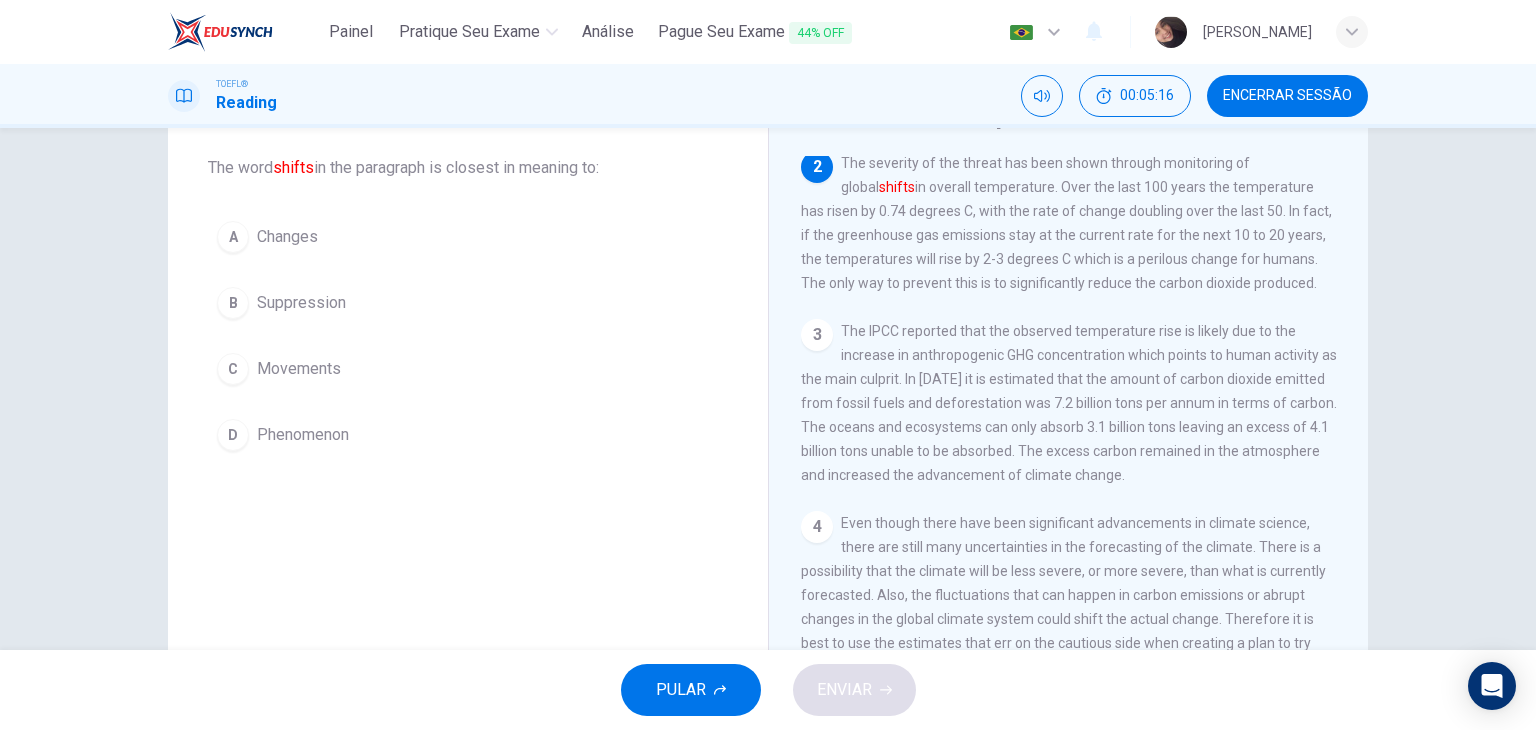 click on "Changes" at bounding box center (287, 237) 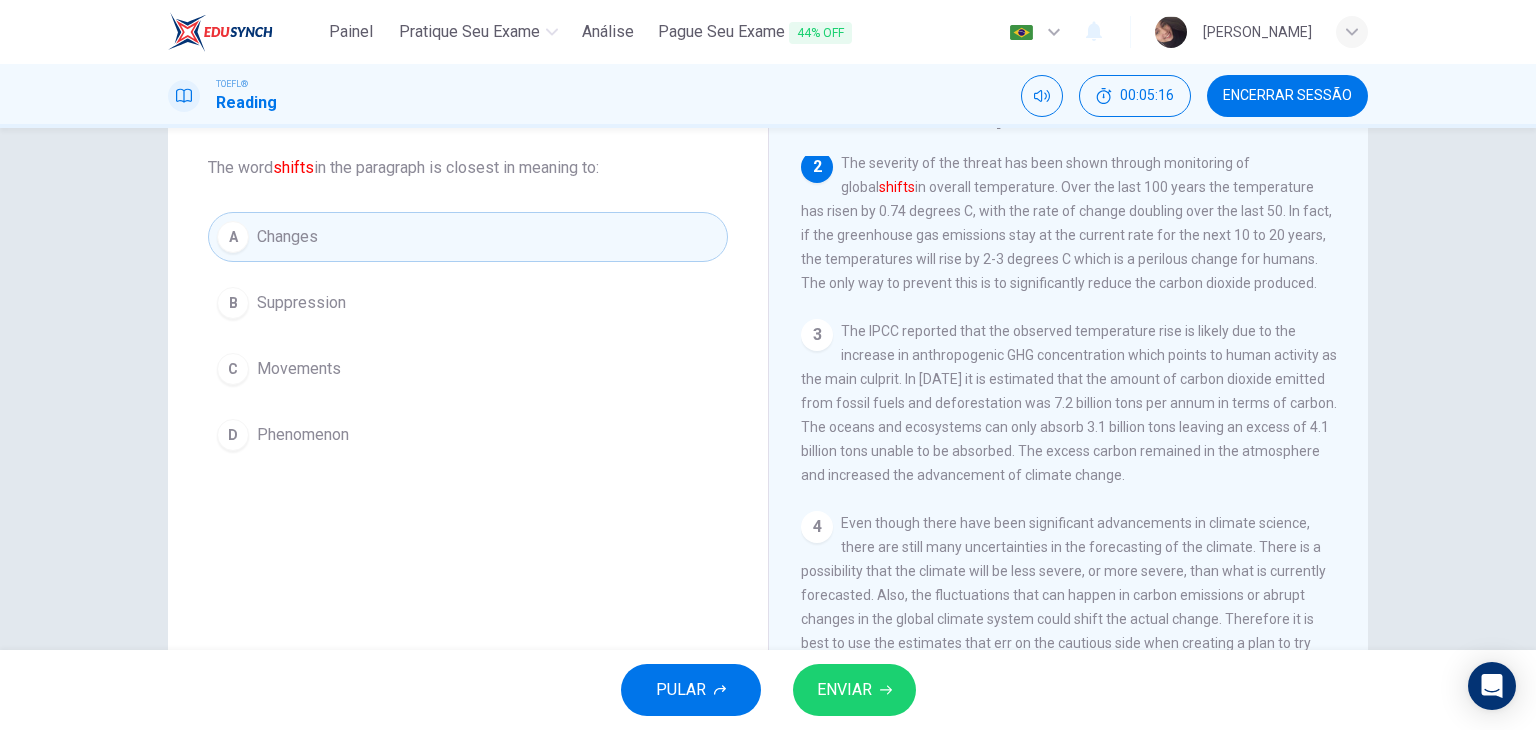 click on "ENVIAR" at bounding box center (844, 690) 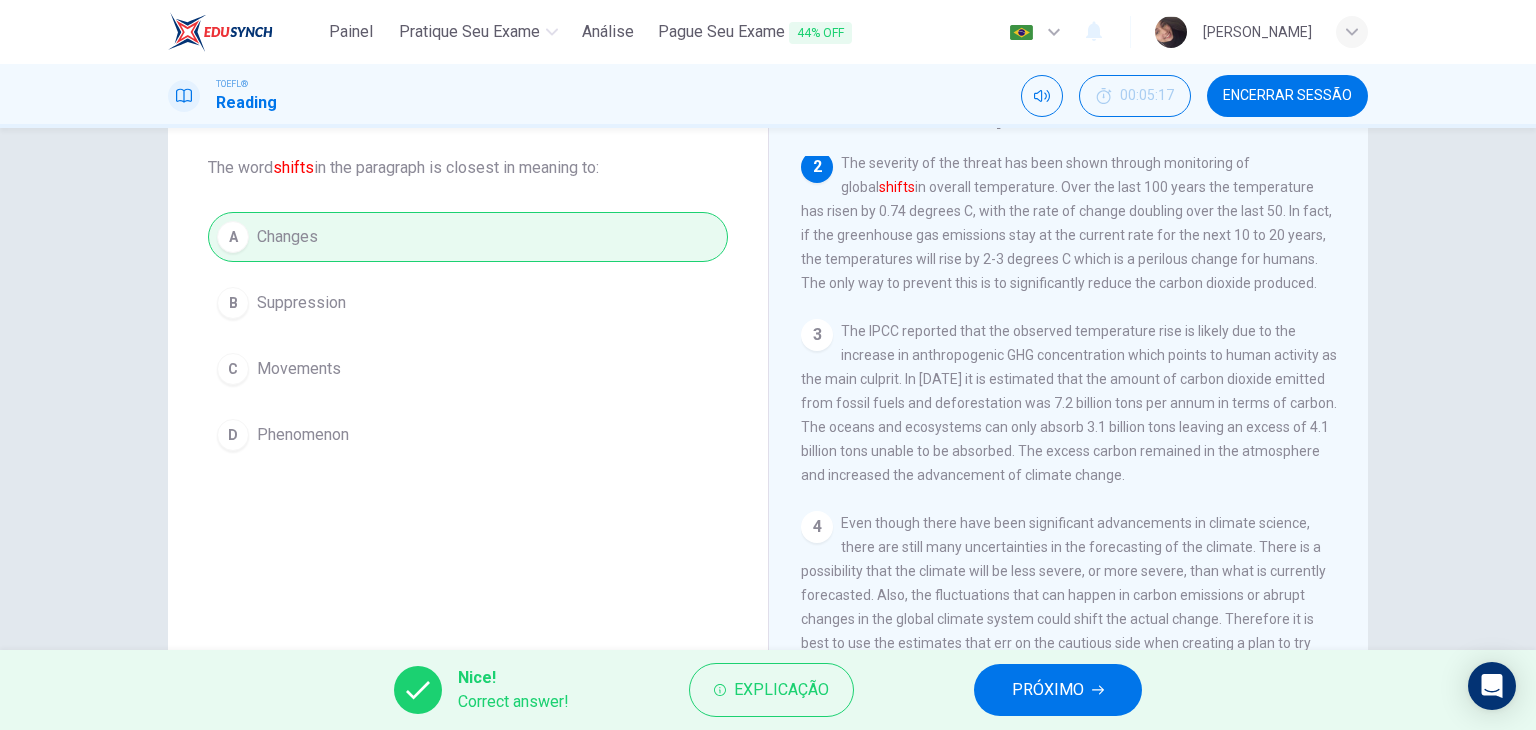 click on "PRÓXIMO" at bounding box center [1048, 690] 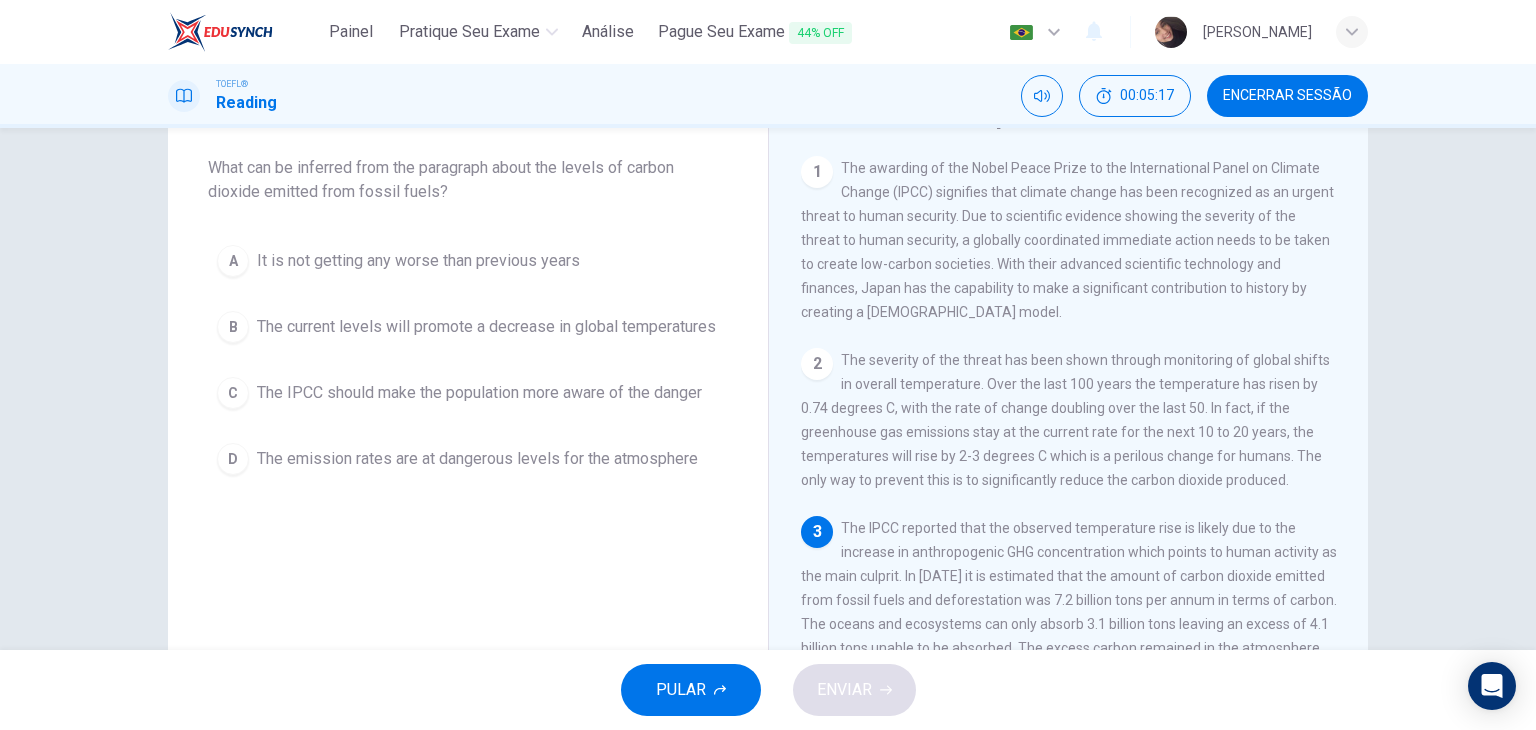scroll, scrollTop: 0, scrollLeft: 0, axis: both 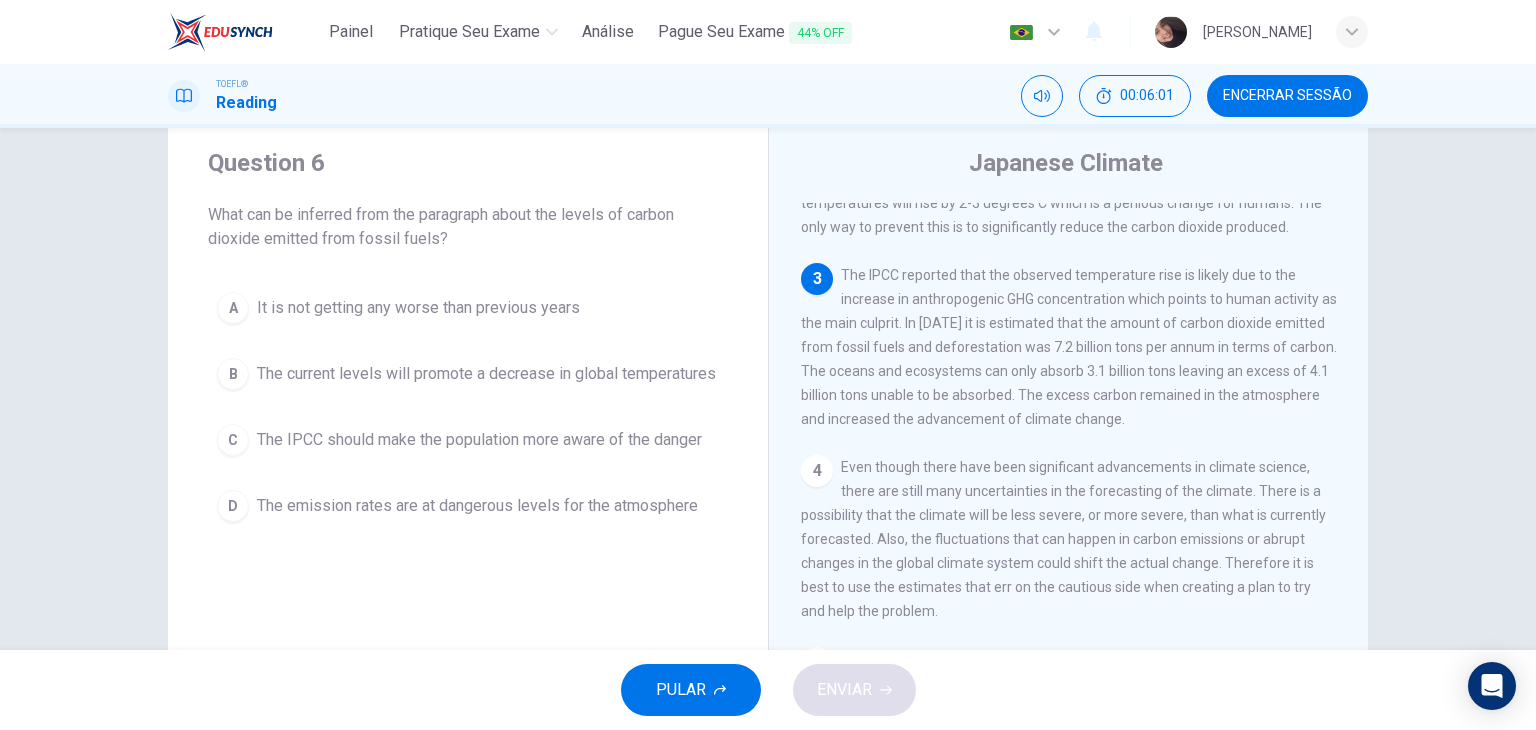 click on "The IPCC reported that the observed temperature rise is likely due to the increase in anthropogenic GHG concentration which points to human activity as the main culprit. In [DATE] it is estimated that the amount of carbon dioxide emitted from fossil fuels and deforestation was 7.2 billion tons per annum in terms of carbon. The oceans and ecosystems can only absorb 3.1 billion tons leaving an excess of 4.1 billion tons unable to be absorbed. The excess carbon remained in the atmosphere and increased the advancement of climate change." at bounding box center [1069, 347] 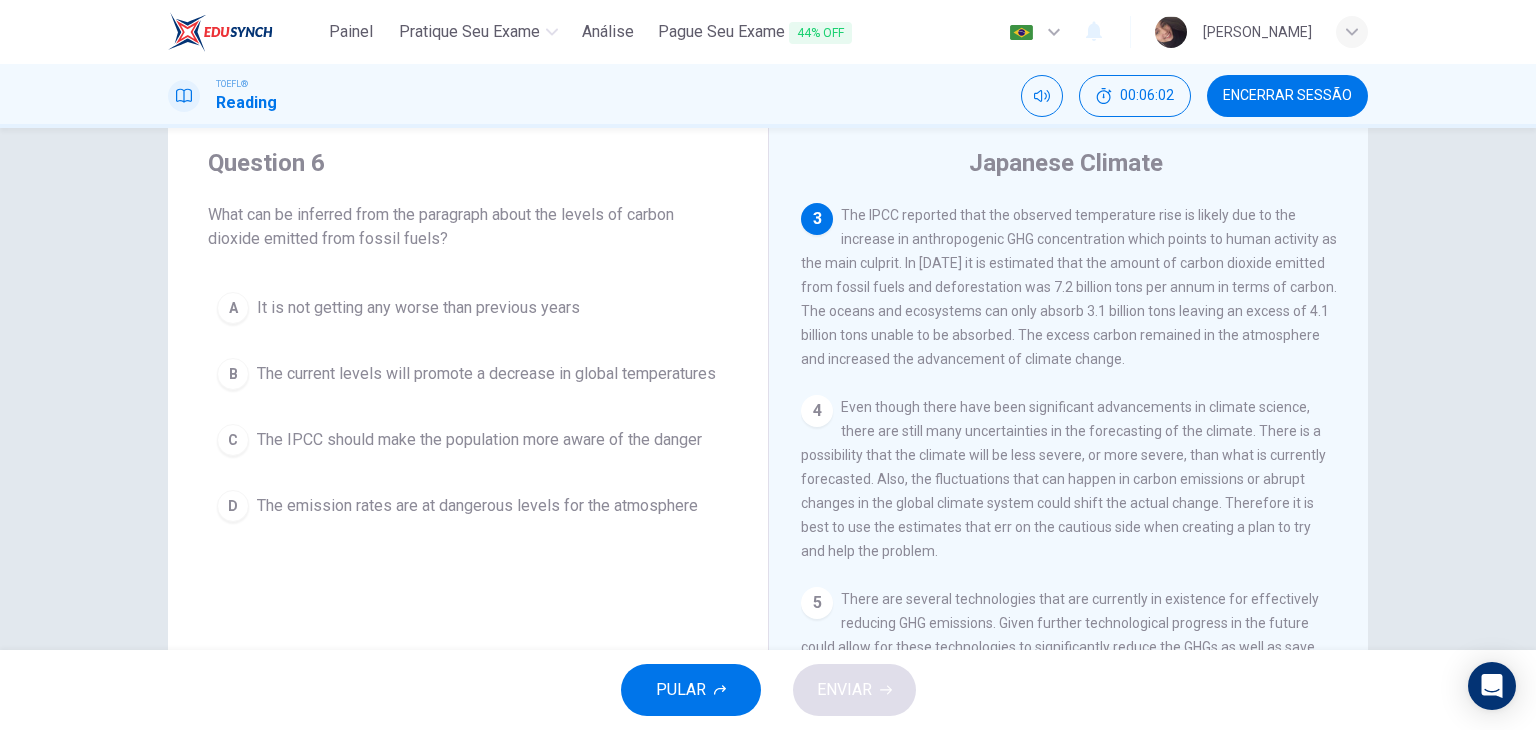 scroll, scrollTop: 388, scrollLeft: 0, axis: vertical 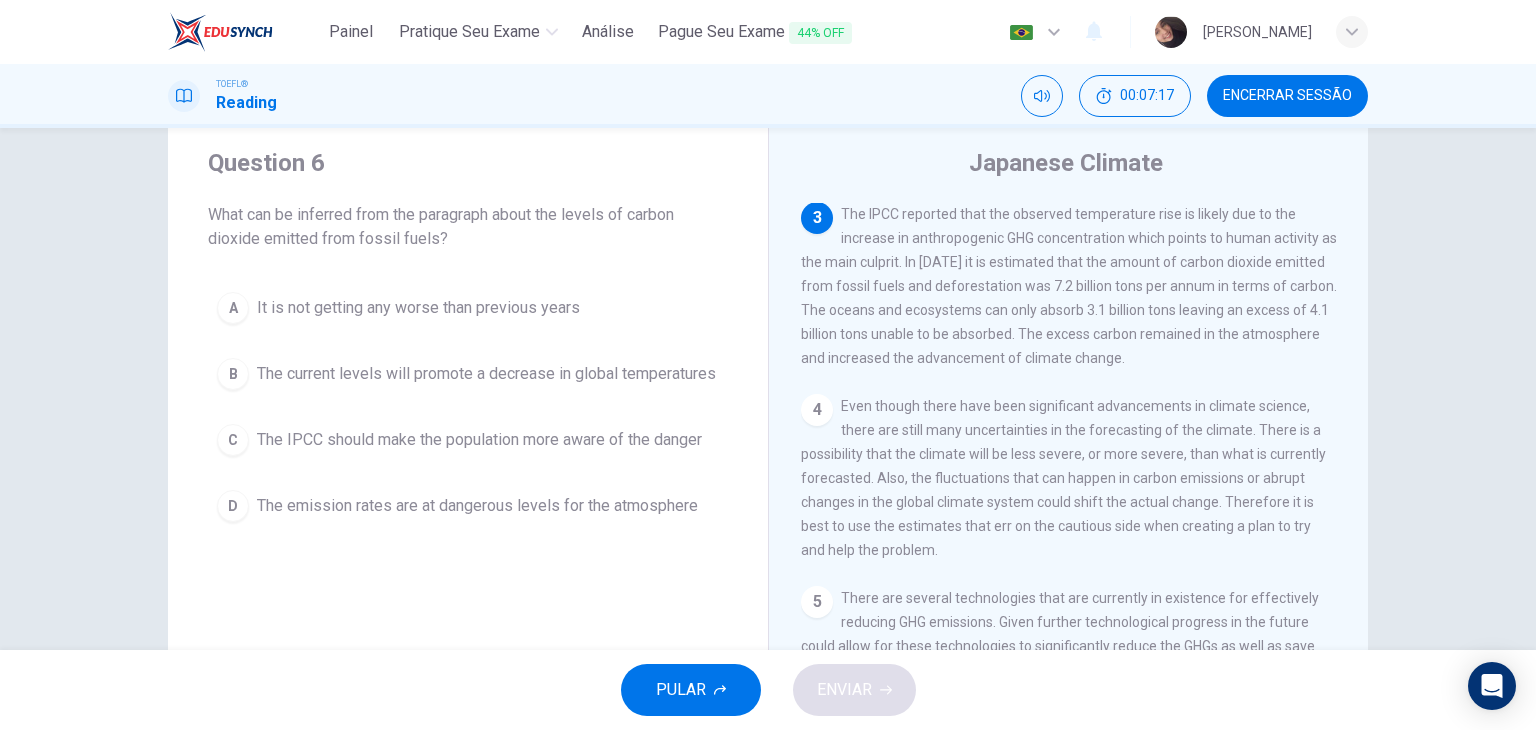 click on "The emission rates are at dangerous levels for the atmosphere" at bounding box center [477, 506] 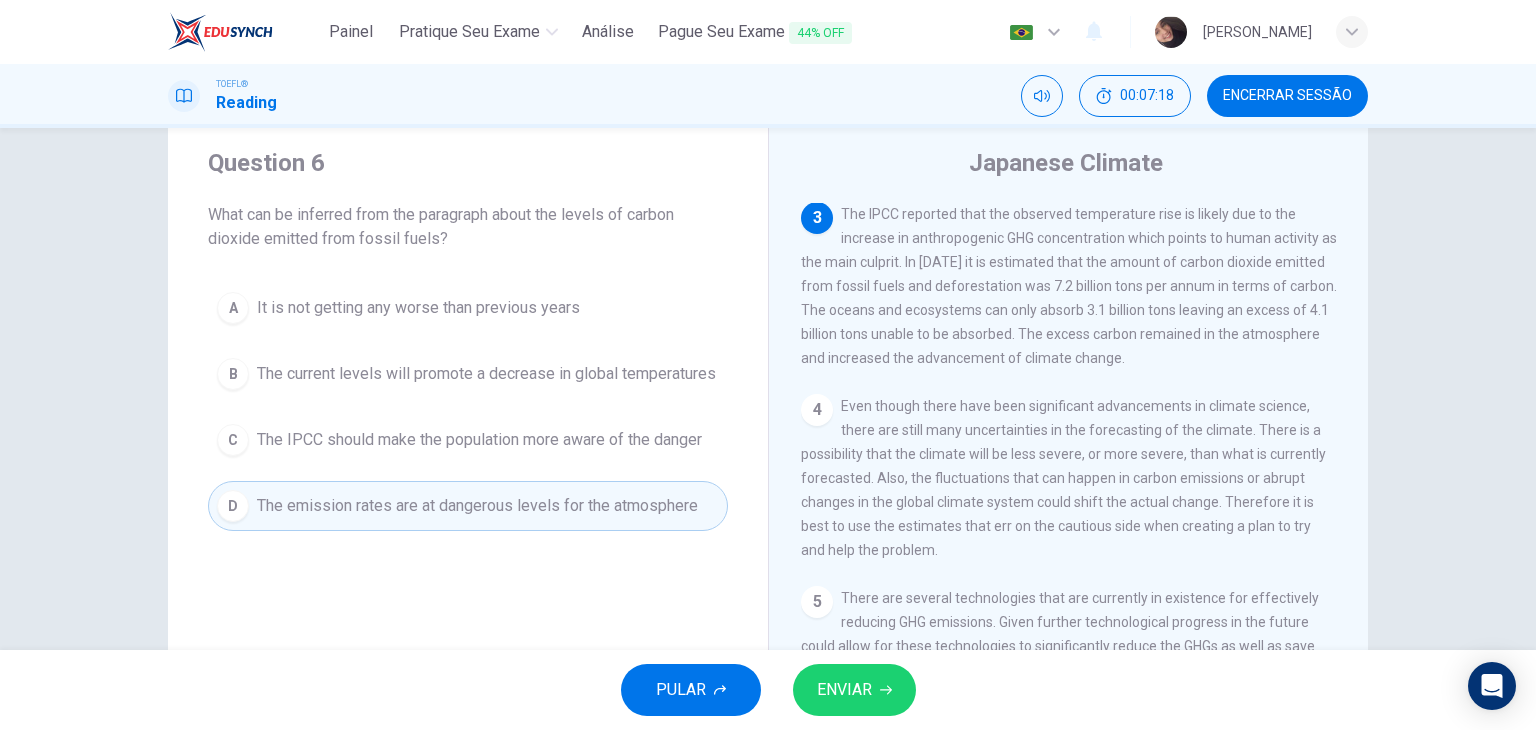 click on "ENVIAR" at bounding box center (844, 690) 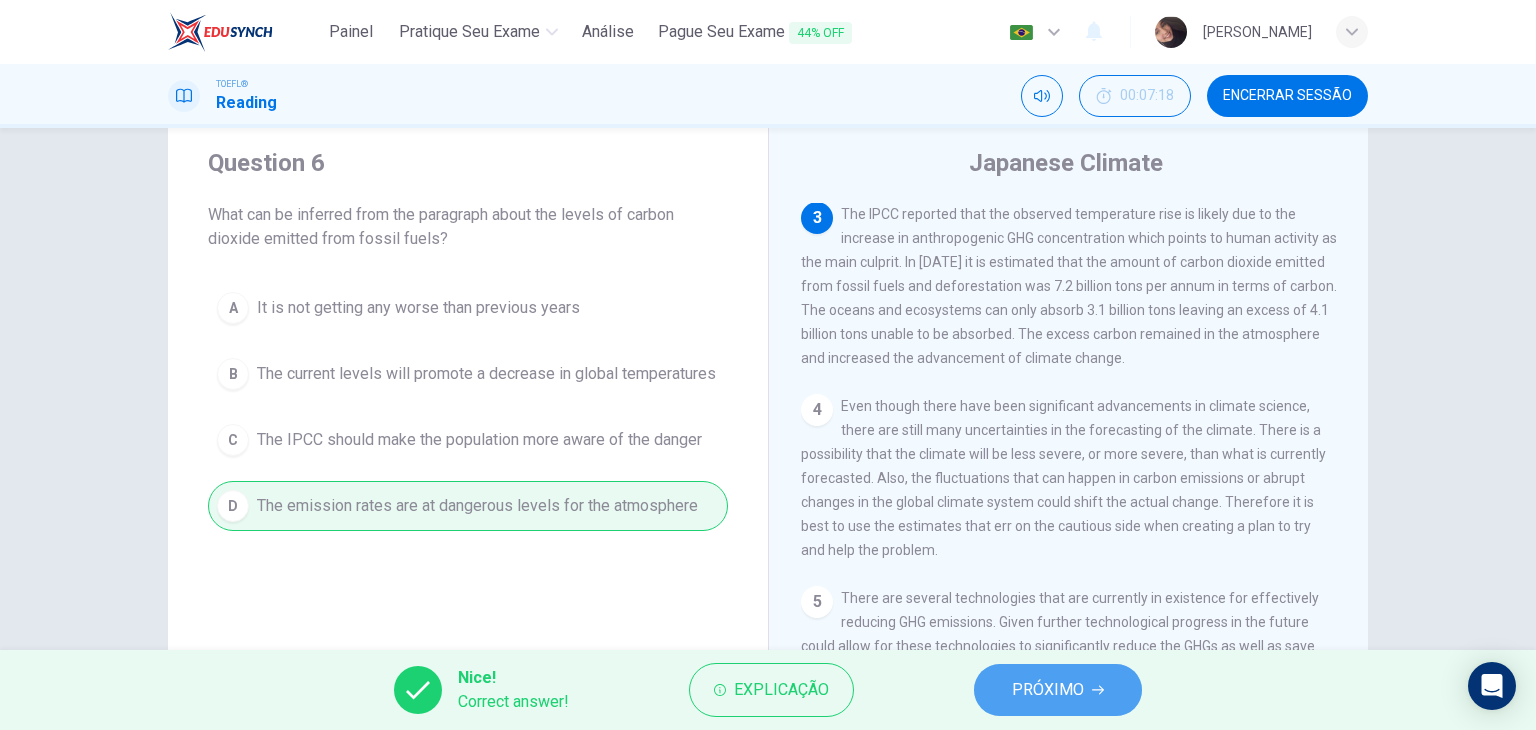 click on "PRÓXIMO" at bounding box center [1048, 690] 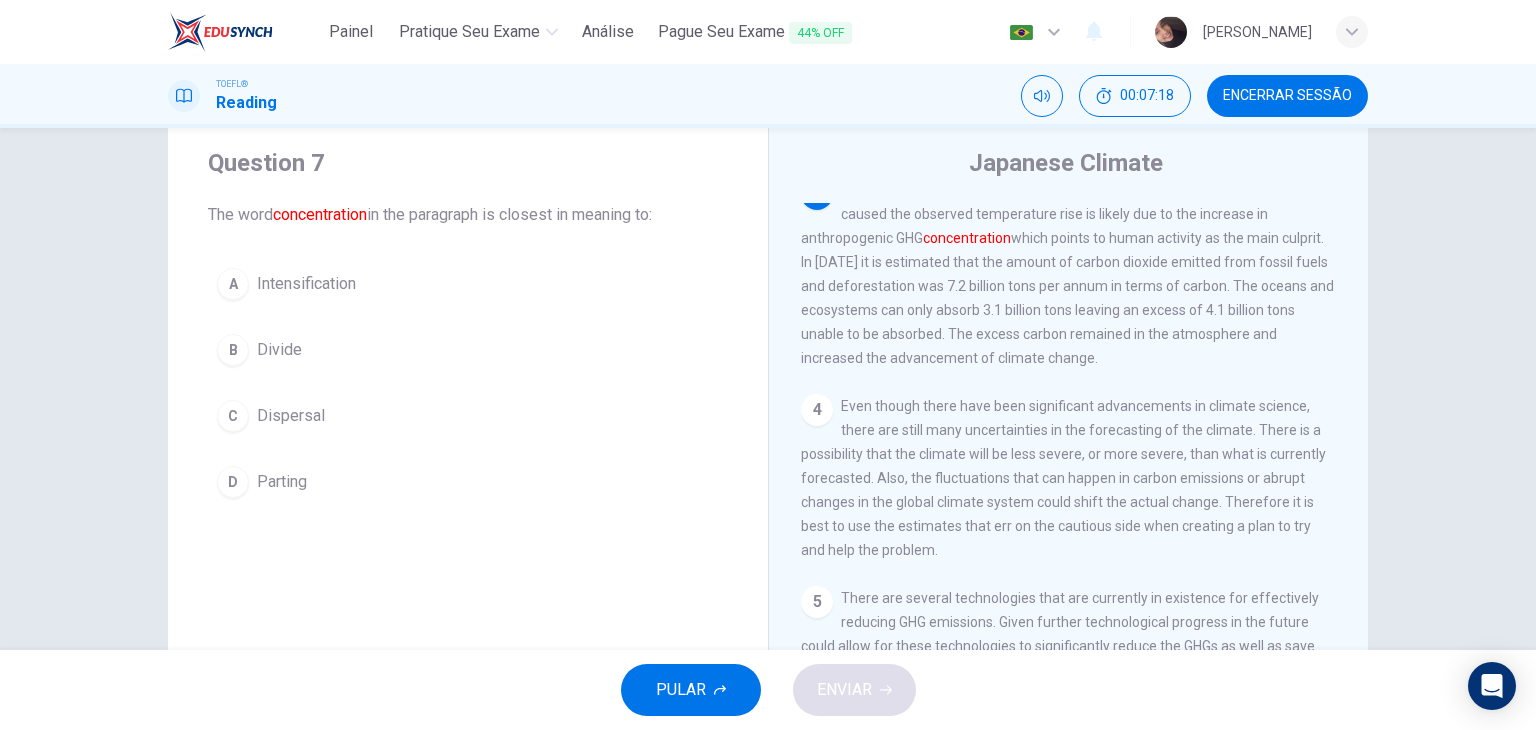 scroll, scrollTop: 370, scrollLeft: 0, axis: vertical 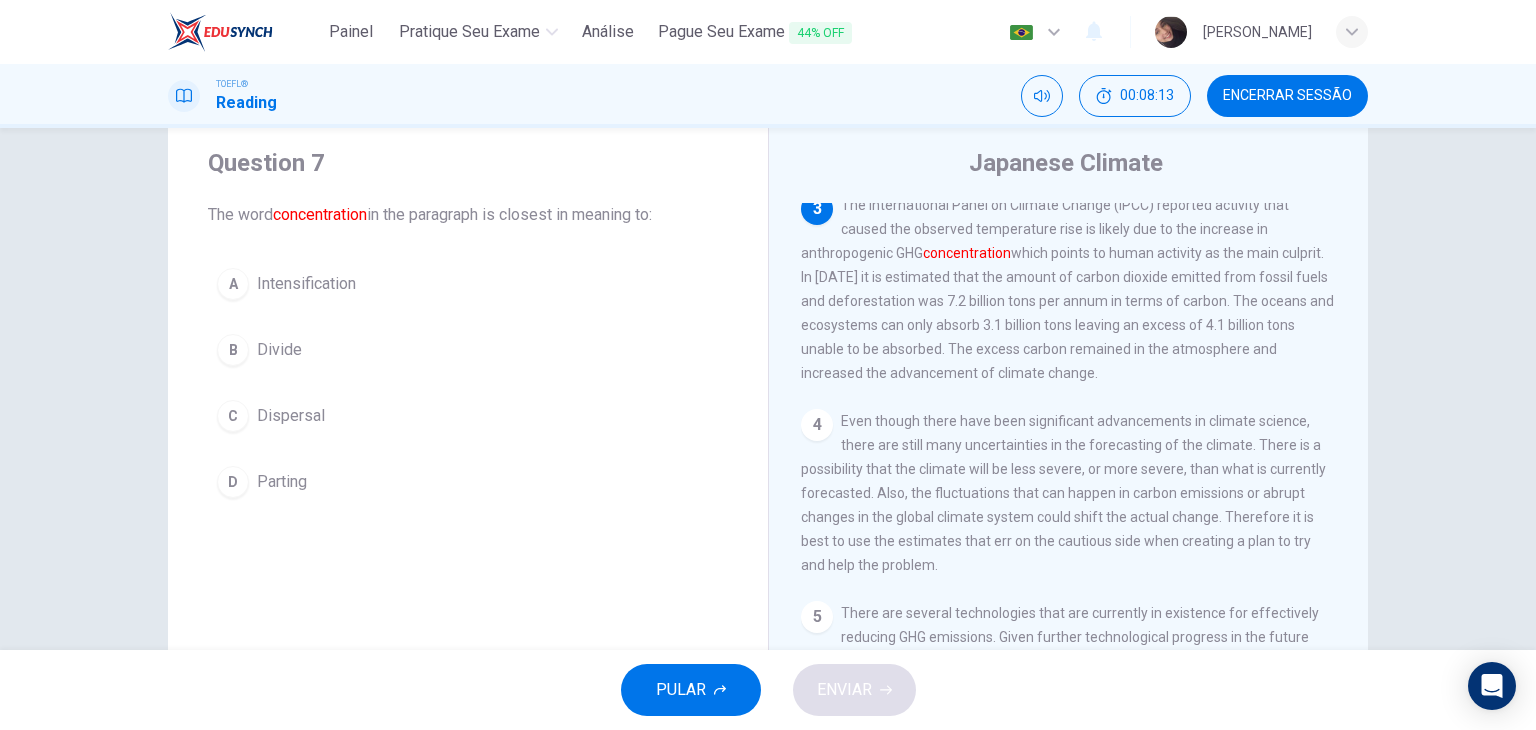 click on "Intensification" at bounding box center [306, 284] 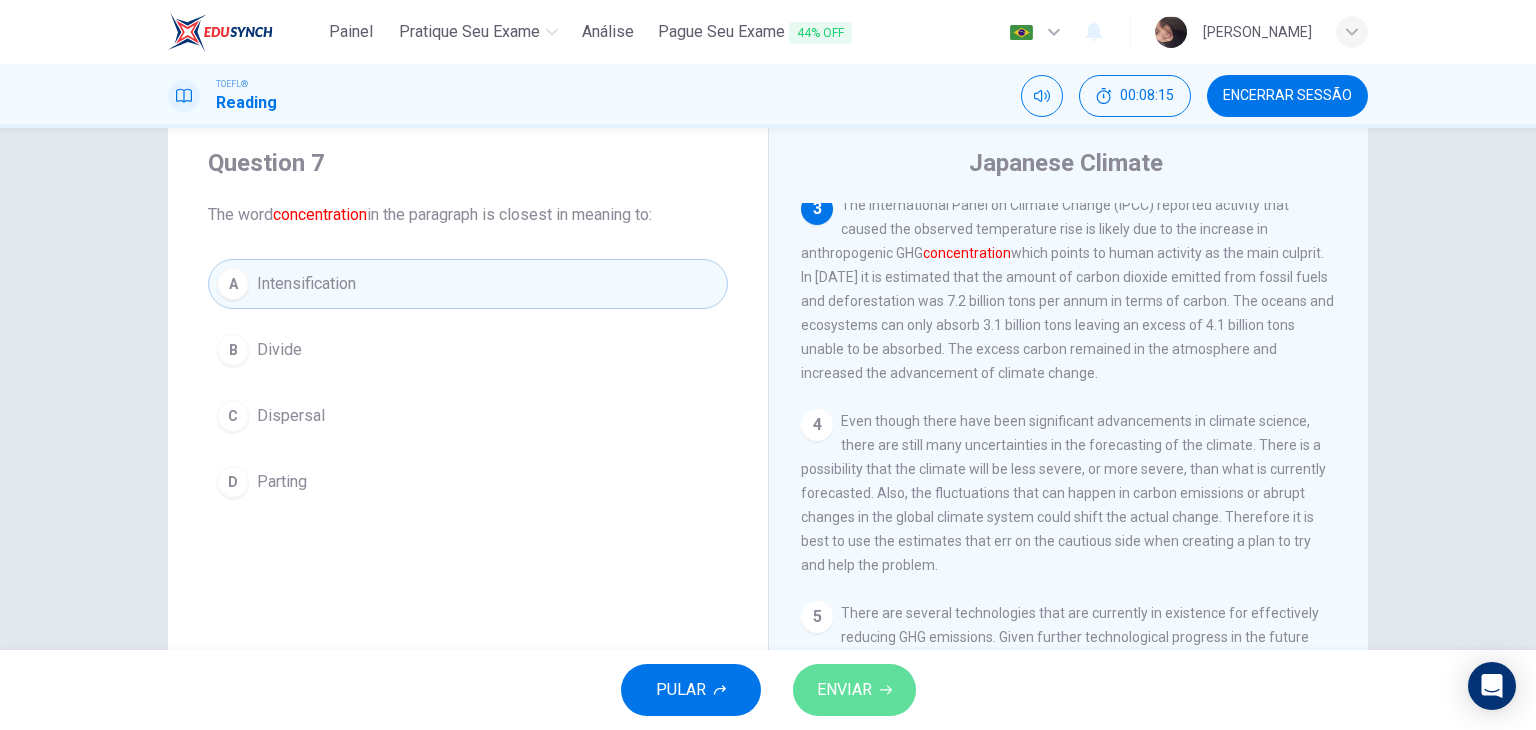 click on "ENVIAR" at bounding box center [844, 690] 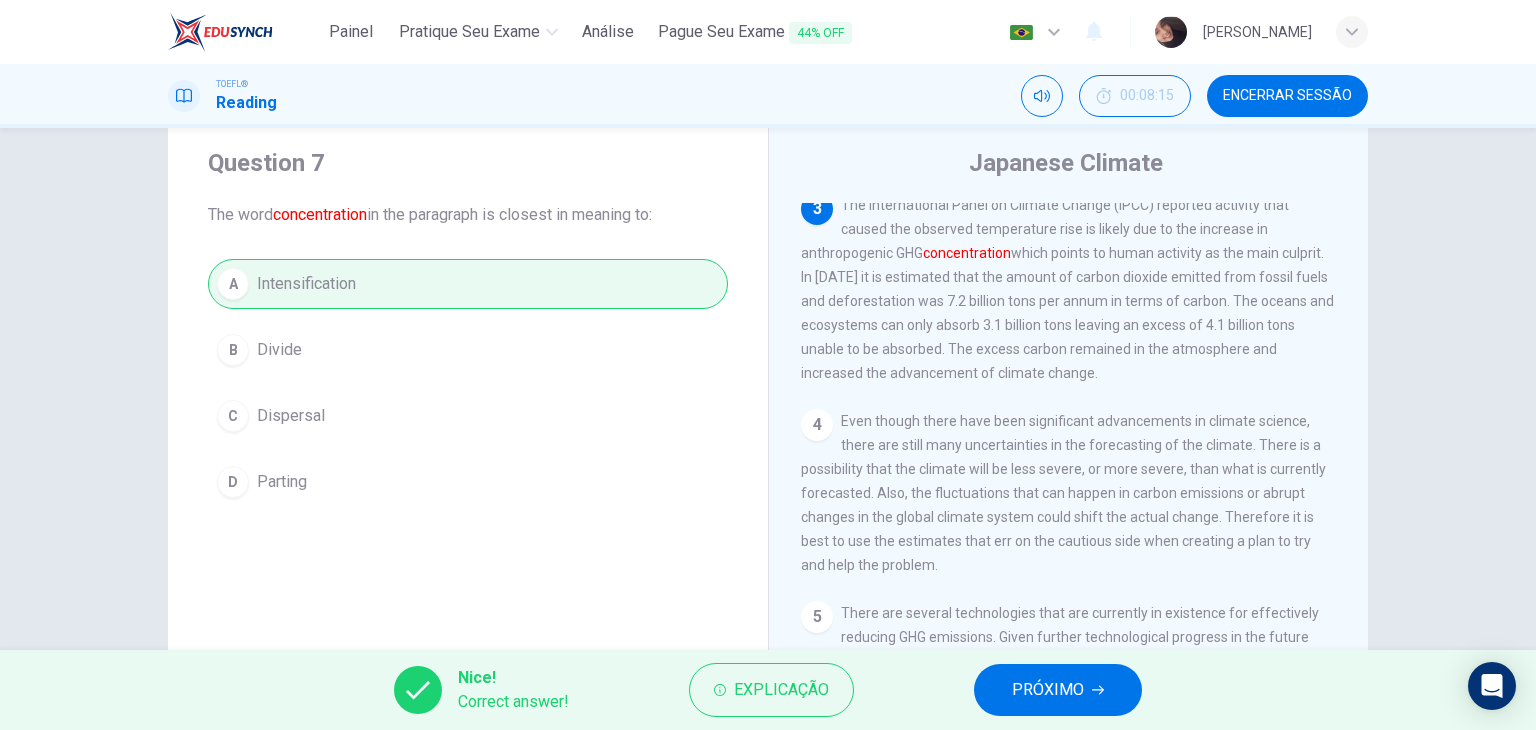 click on "PRÓXIMO" at bounding box center (1048, 690) 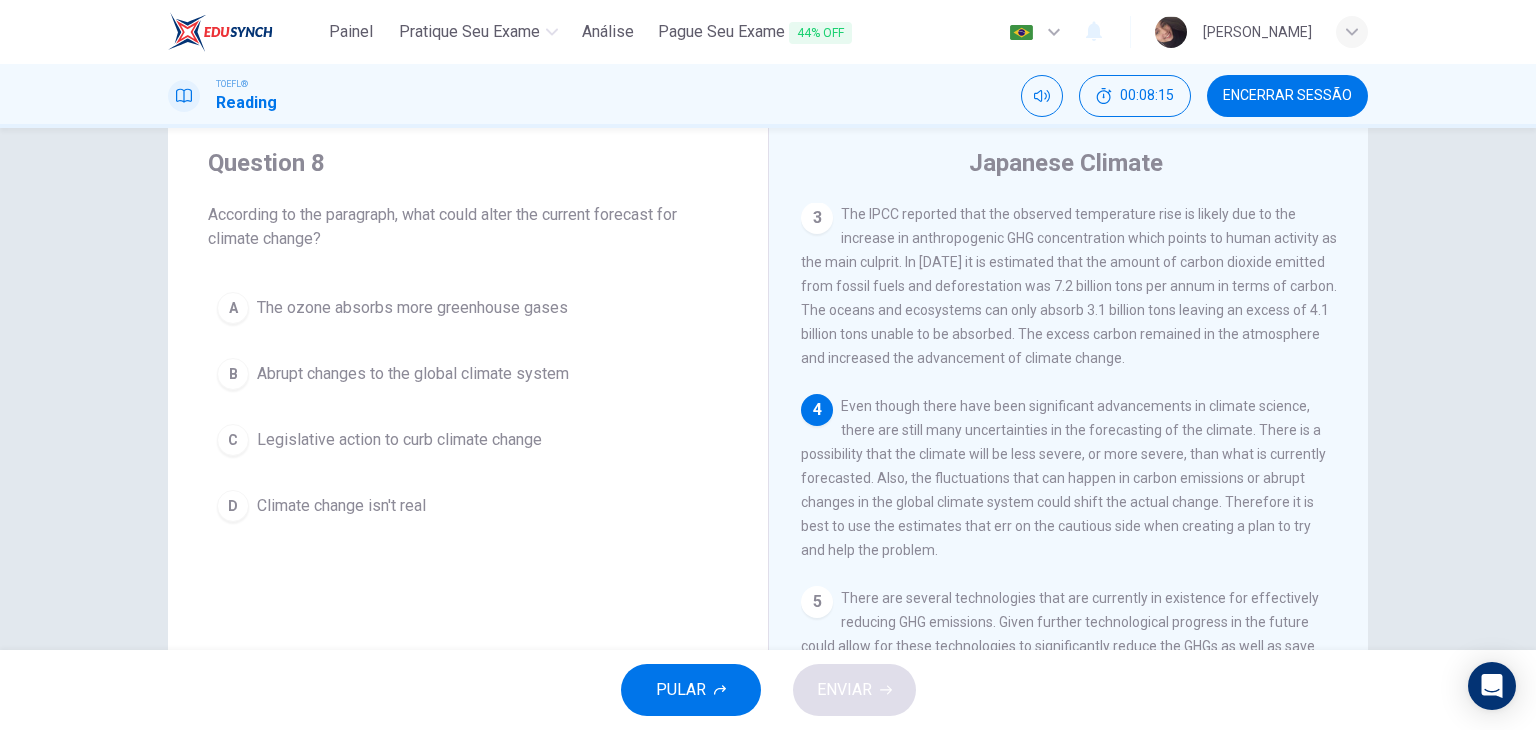 scroll, scrollTop: 388, scrollLeft: 0, axis: vertical 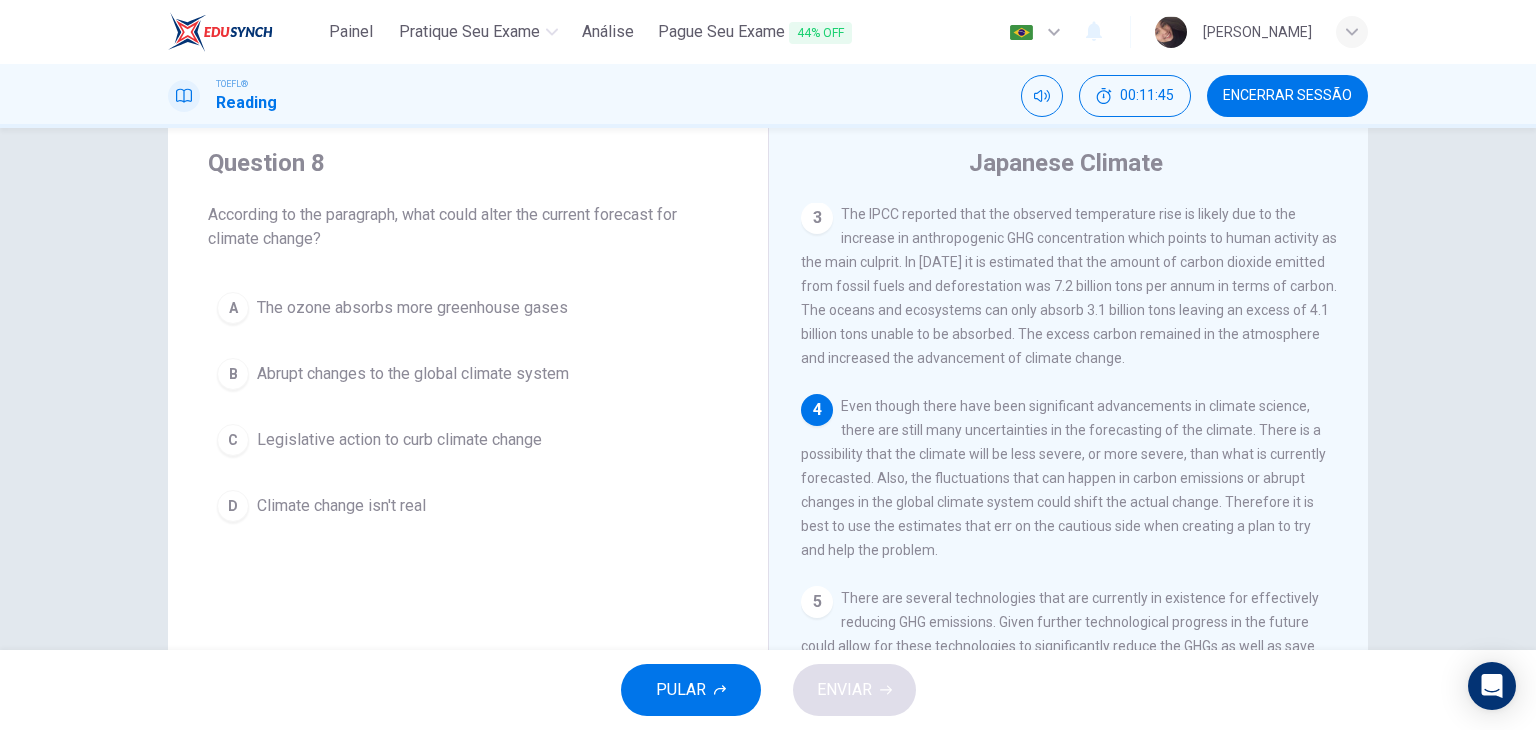 click on "Abrupt changes to the global climate system" at bounding box center [413, 374] 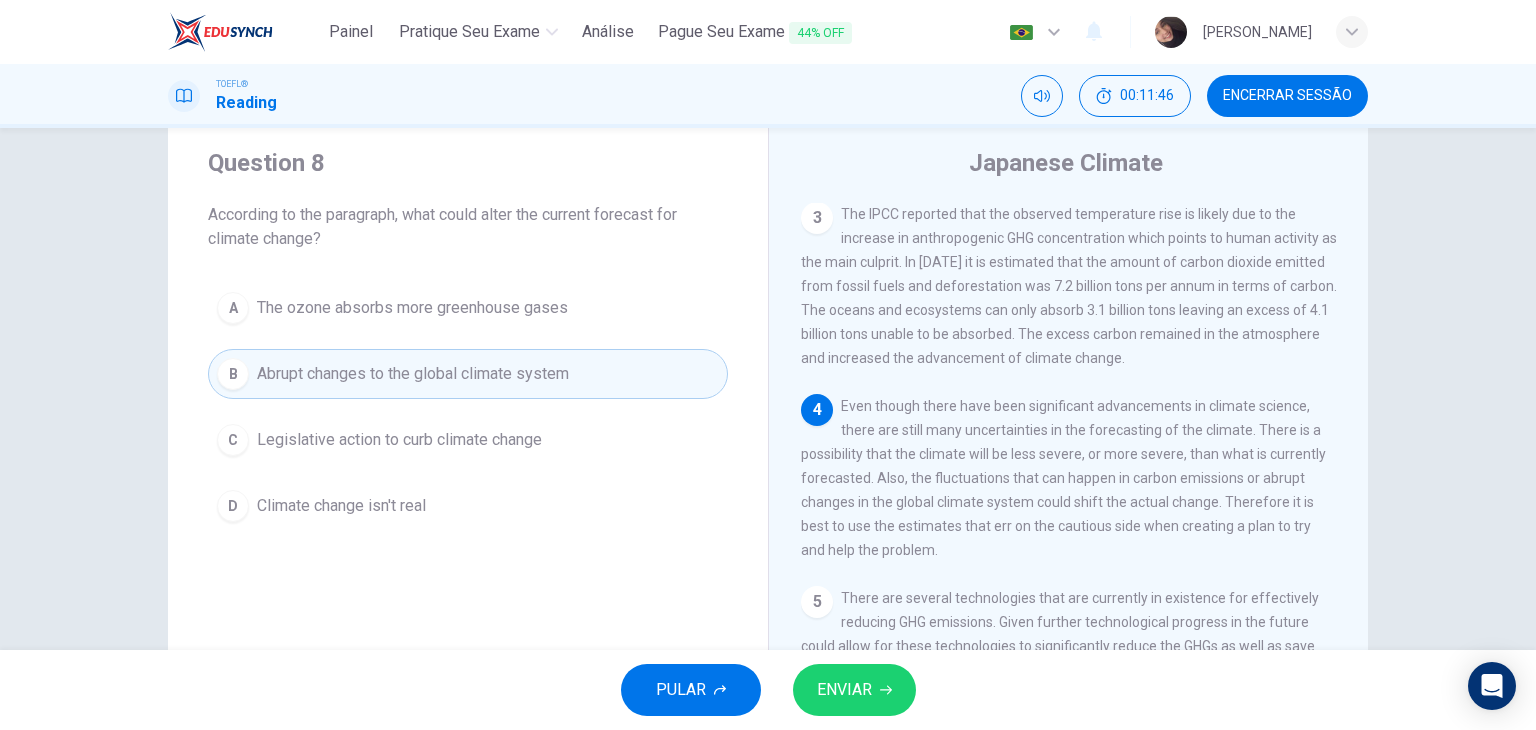 click on "ENVIAR" at bounding box center [844, 690] 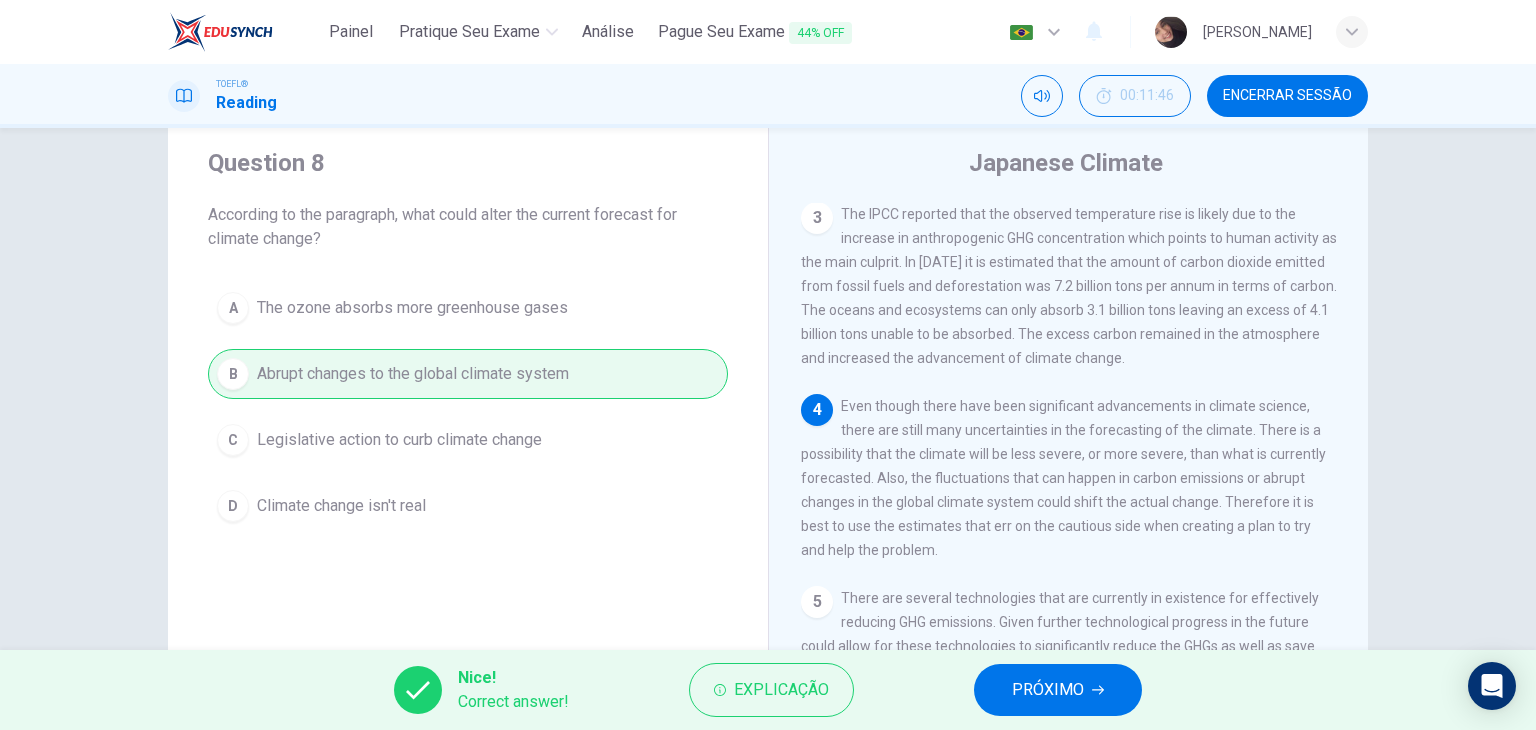 click on "PRÓXIMO" at bounding box center (1058, 690) 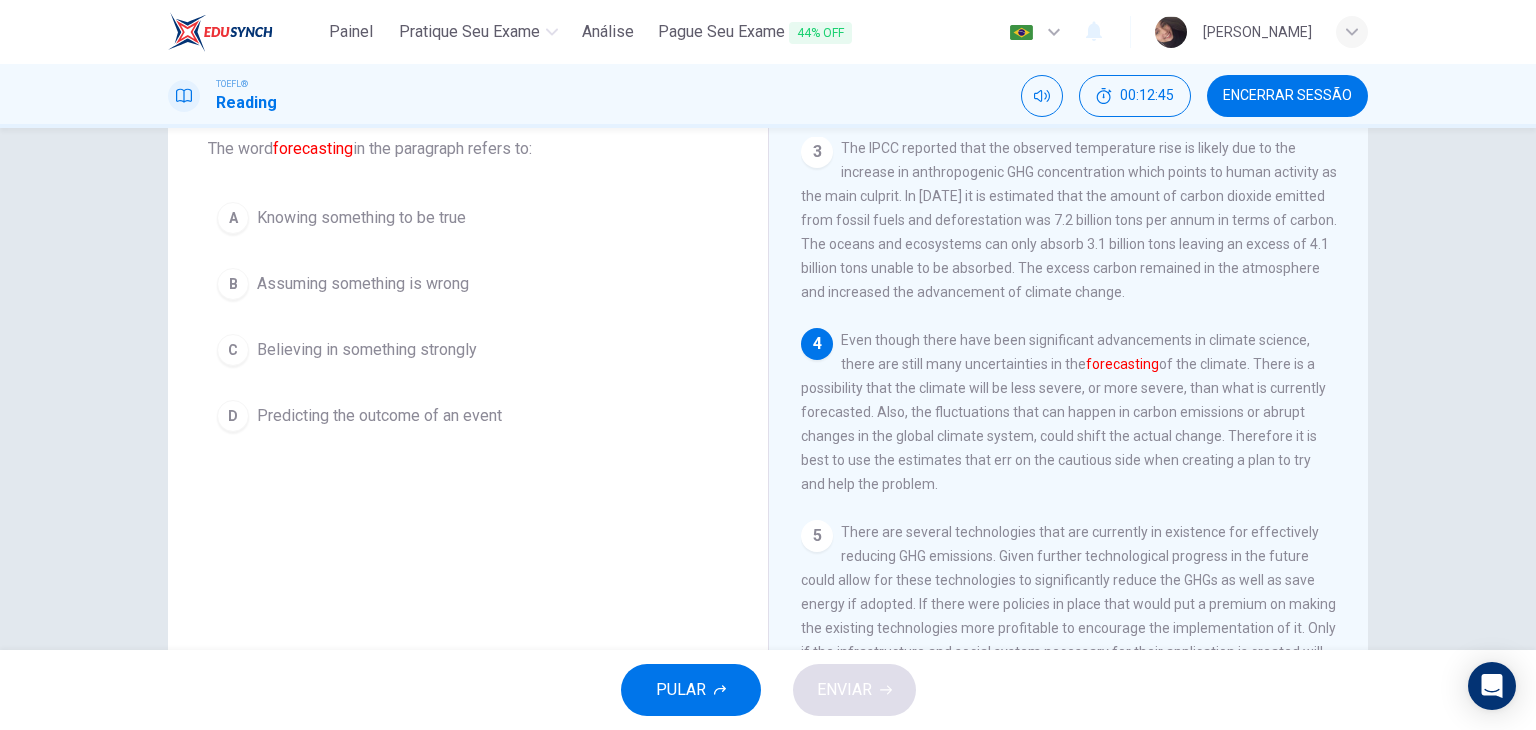 scroll, scrollTop: 153, scrollLeft: 0, axis: vertical 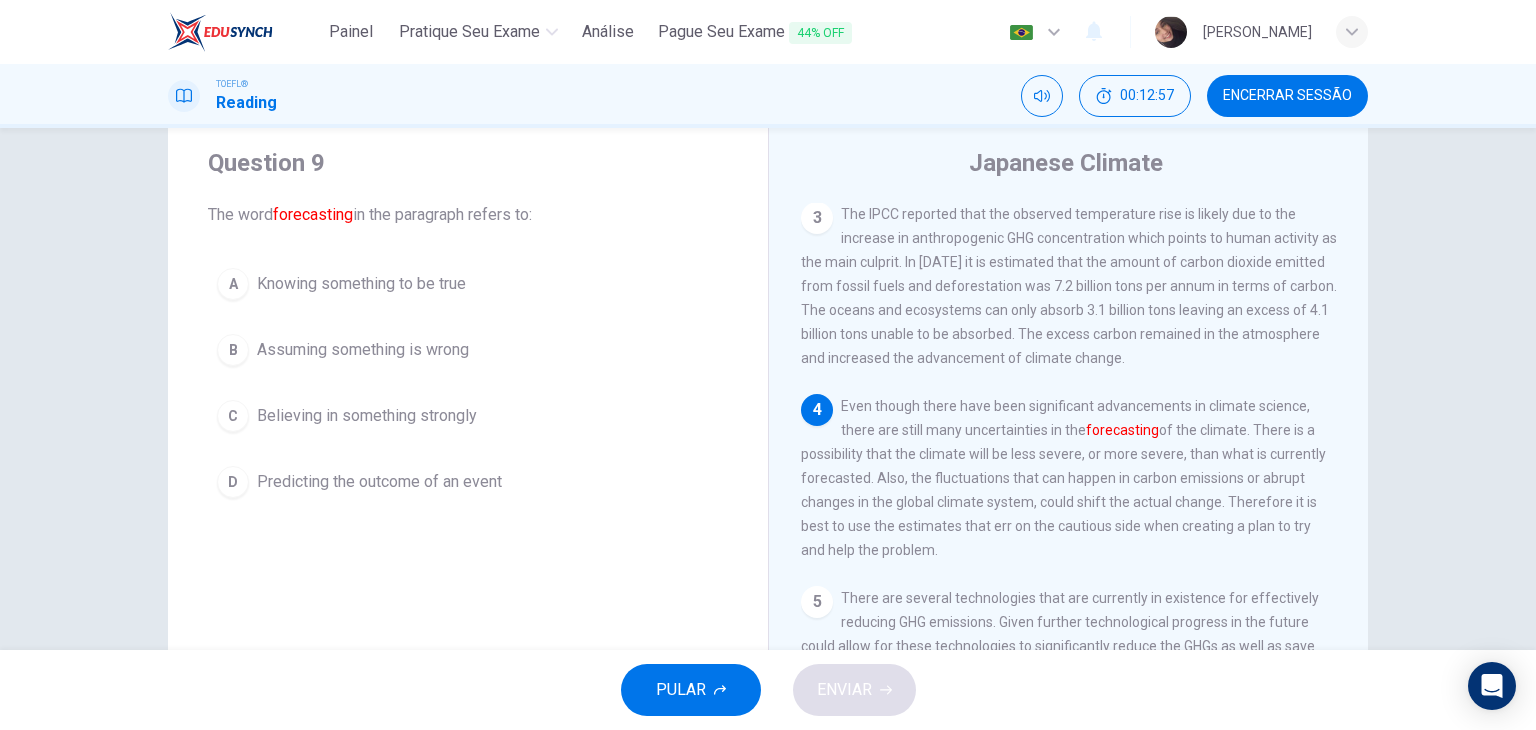 click on "Predicting the outcome of an event" at bounding box center (379, 482) 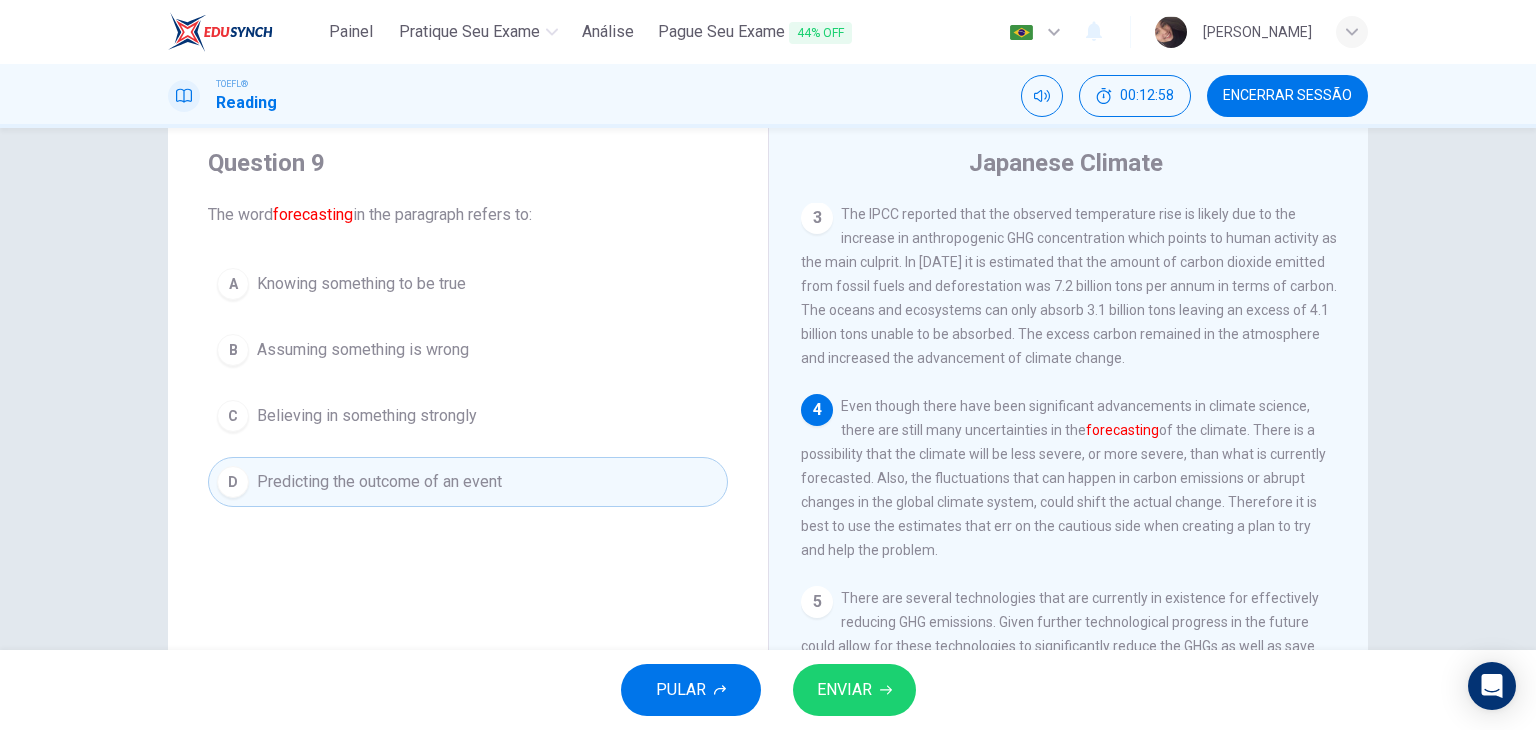 click on "ENVIAR" at bounding box center (854, 690) 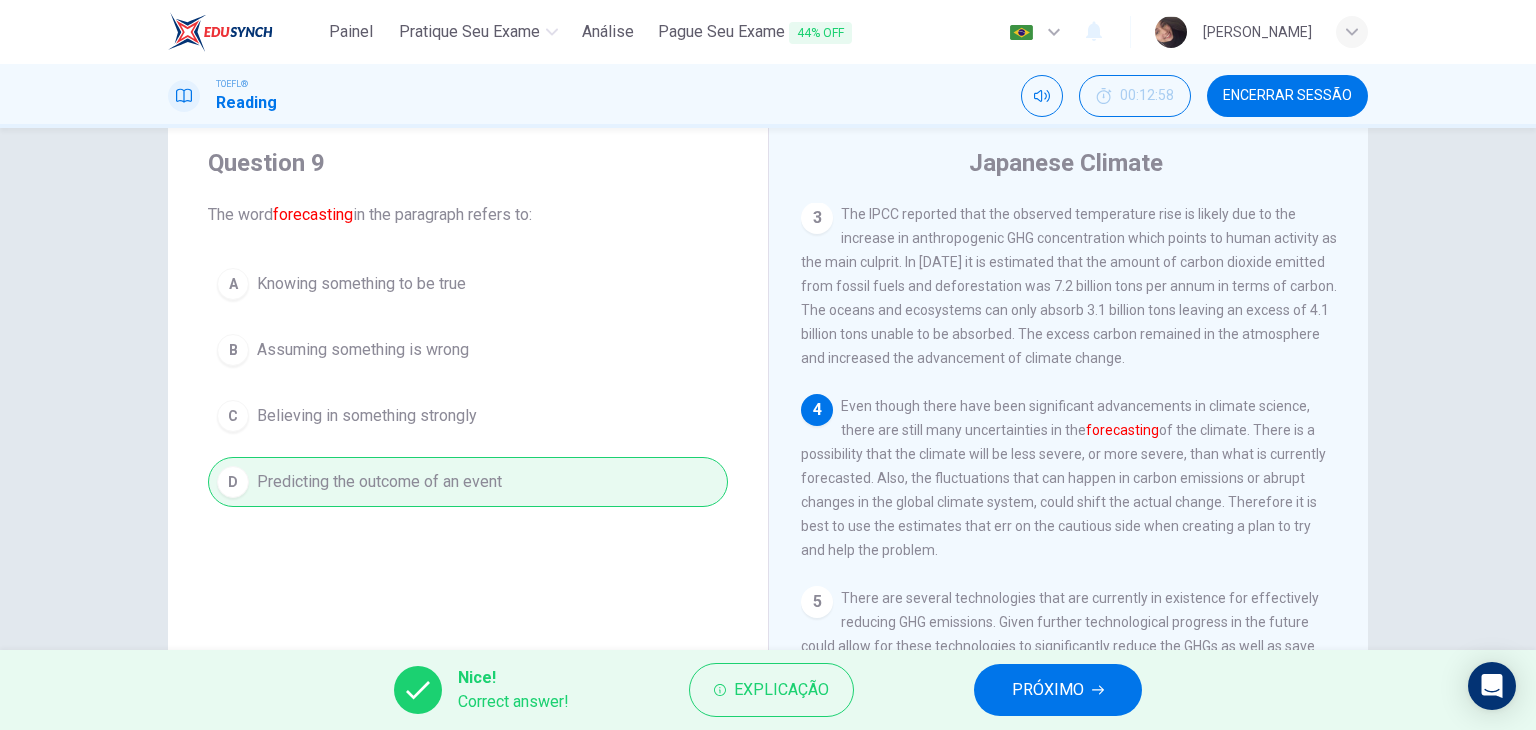 click on "PRÓXIMO" at bounding box center (1058, 690) 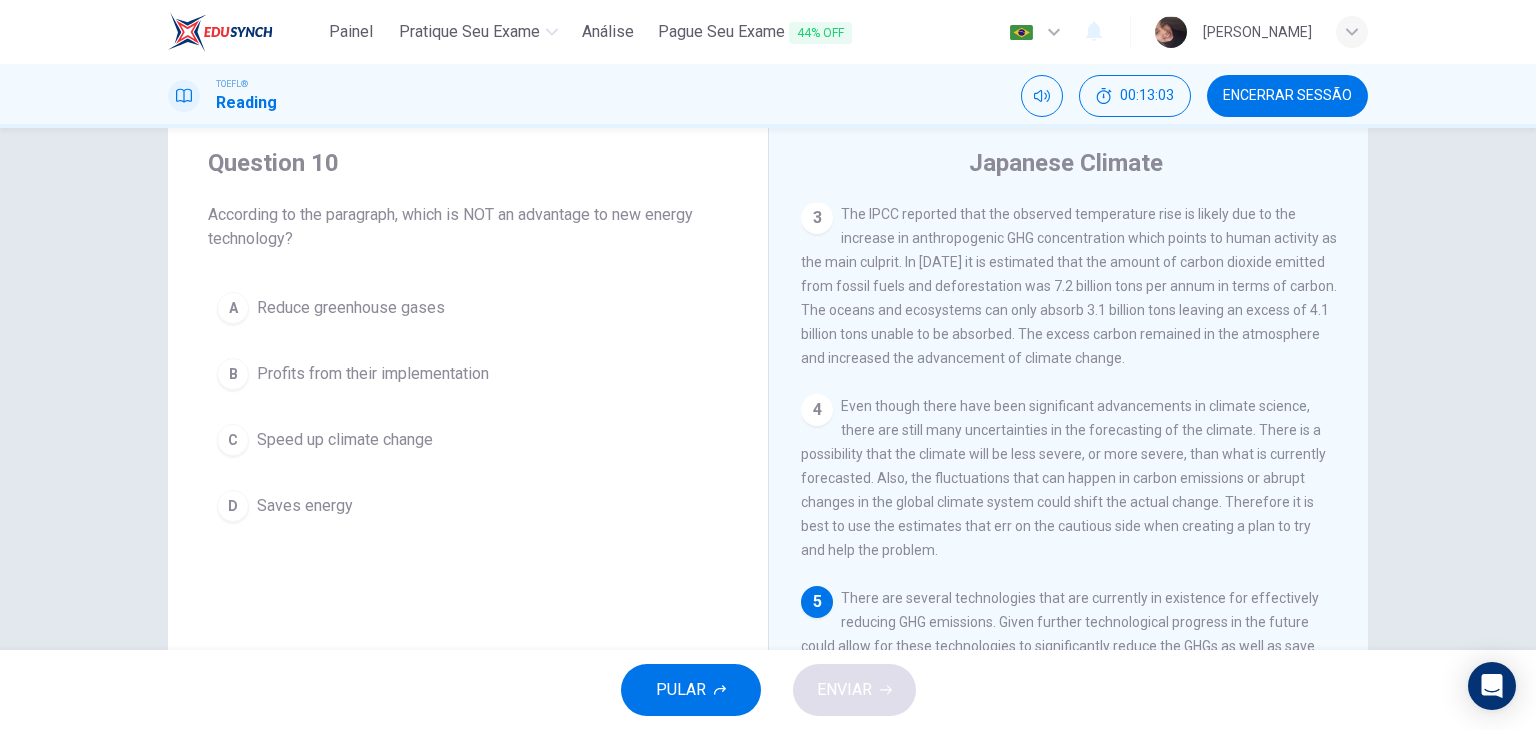 drag, startPoint x: 248, startPoint y: 219, endPoint x: 291, endPoint y: 264, distance: 62.241467 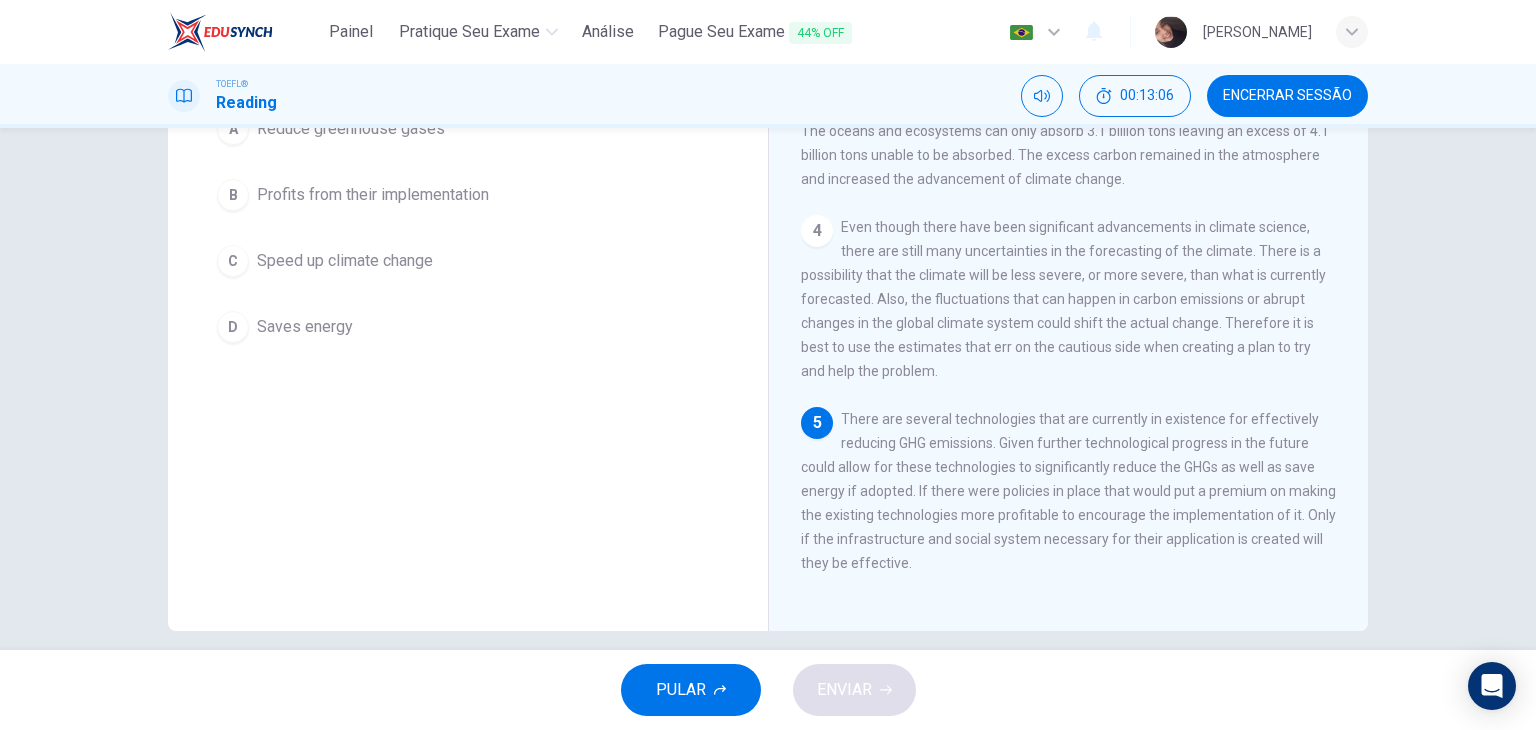 scroll, scrollTop: 253, scrollLeft: 0, axis: vertical 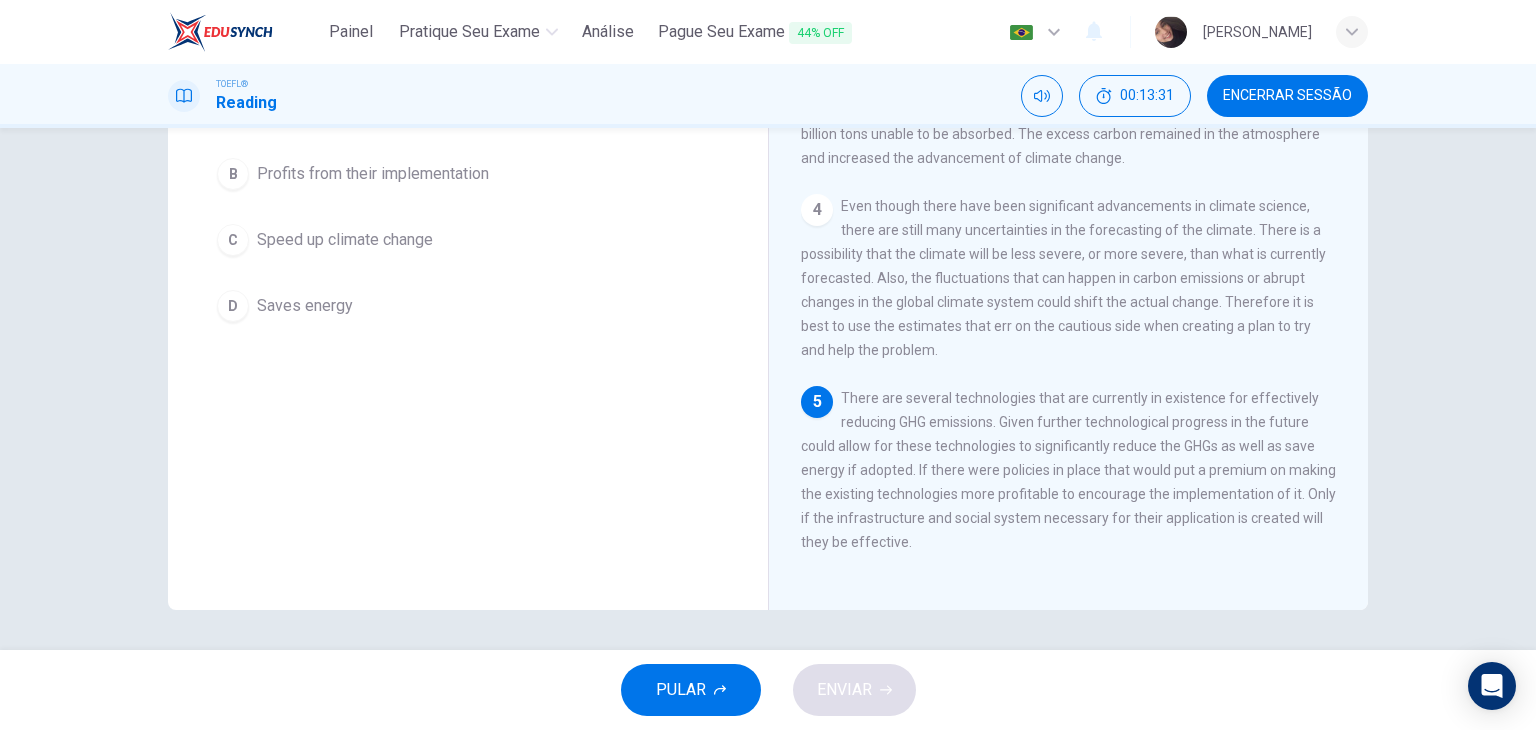 click on "There are several technologies that are currently in existence for effectively reducing GHG emissions. Given further technological progress in the future could allow for these technologies to significantly reduce the GHGs as well as save energy if adopted. If there were policies in place that would put a premium on making the existing technologies more profitable to encourage the implementation of it. Only if the infrastructure and social system necessary for their application is created will they be effective." at bounding box center (1068, 470) 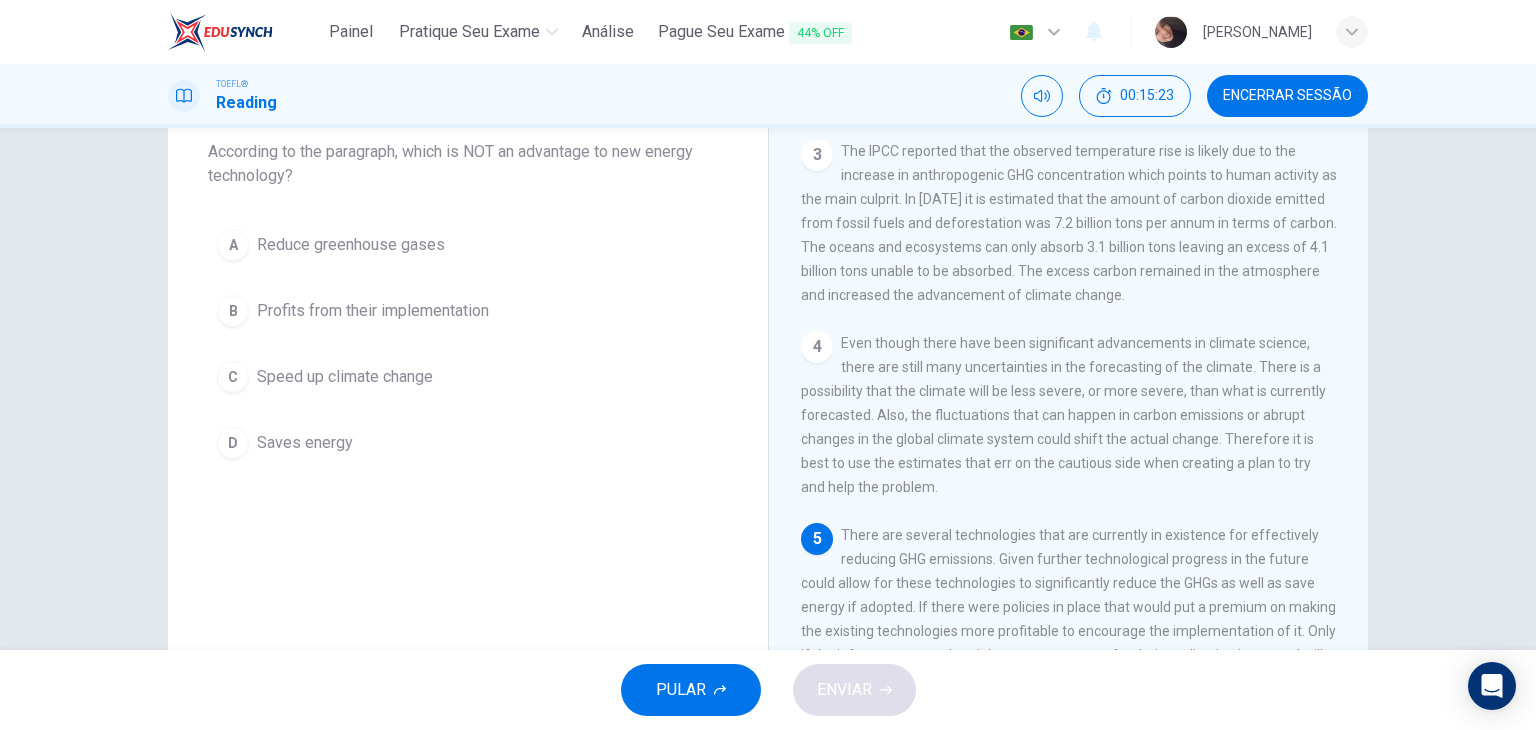 scroll, scrollTop: 53, scrollLeft: 0, axis: vertical 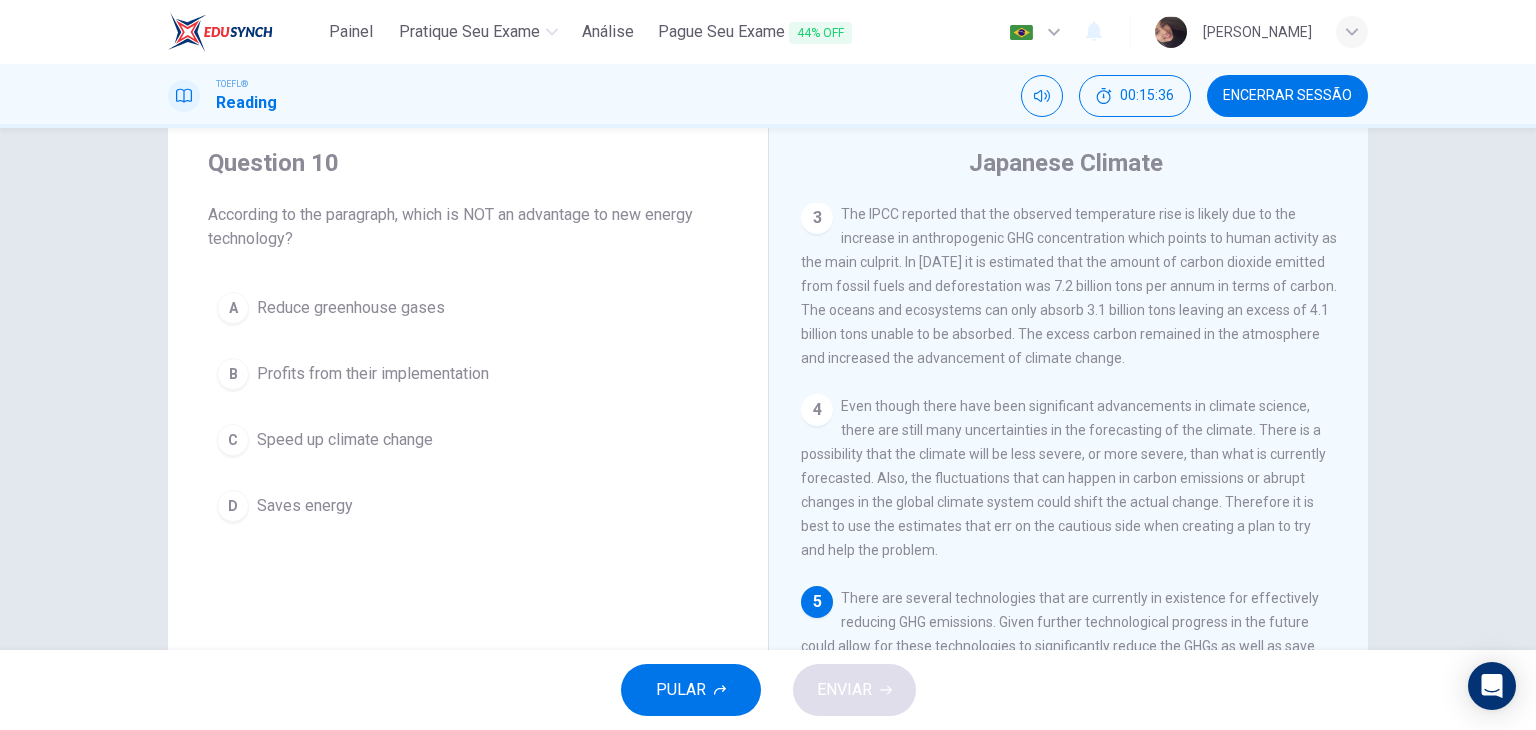click on "Speed up climate change" at bounding box center [345, 440] 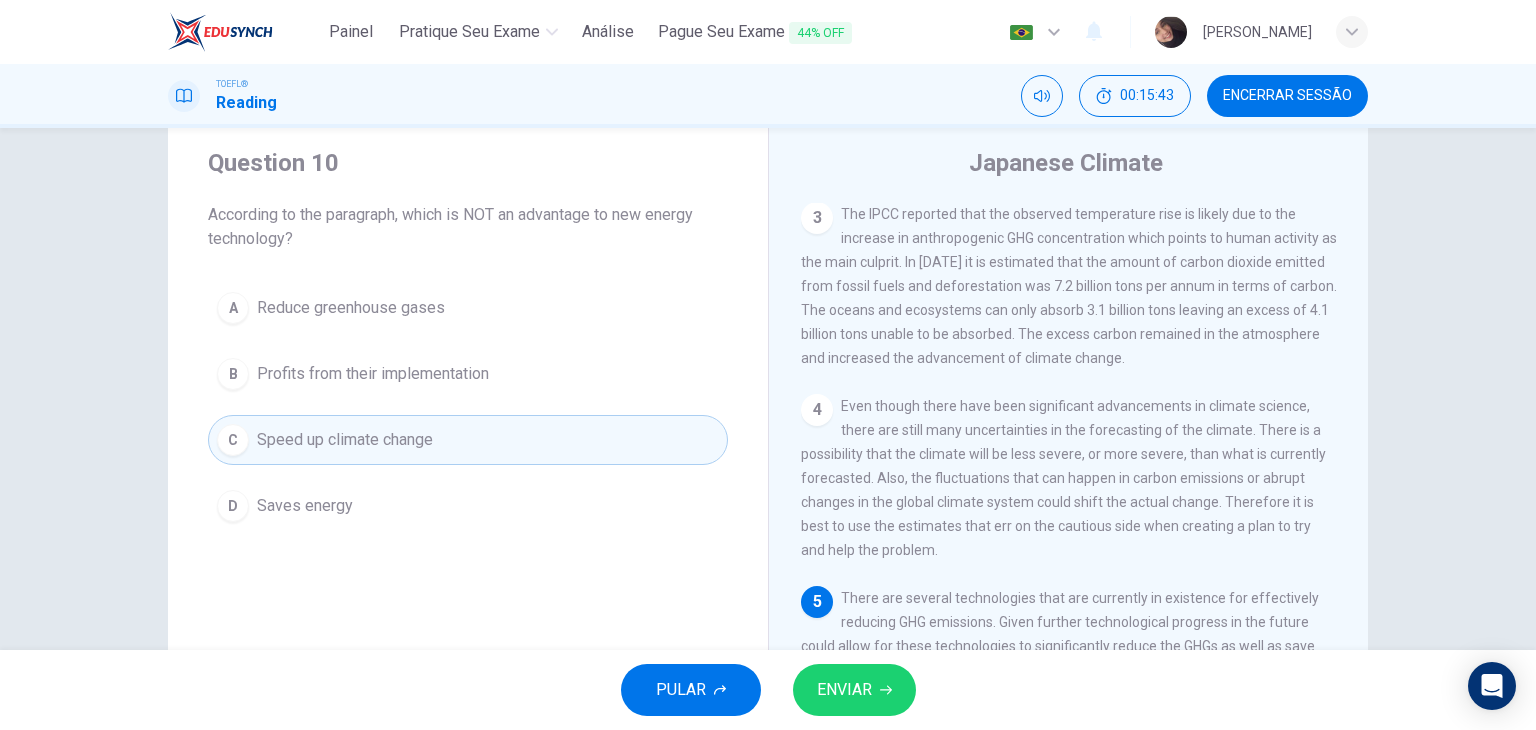 scroll, scrollTop: 153, scrollLeft: 0, axis: vertical 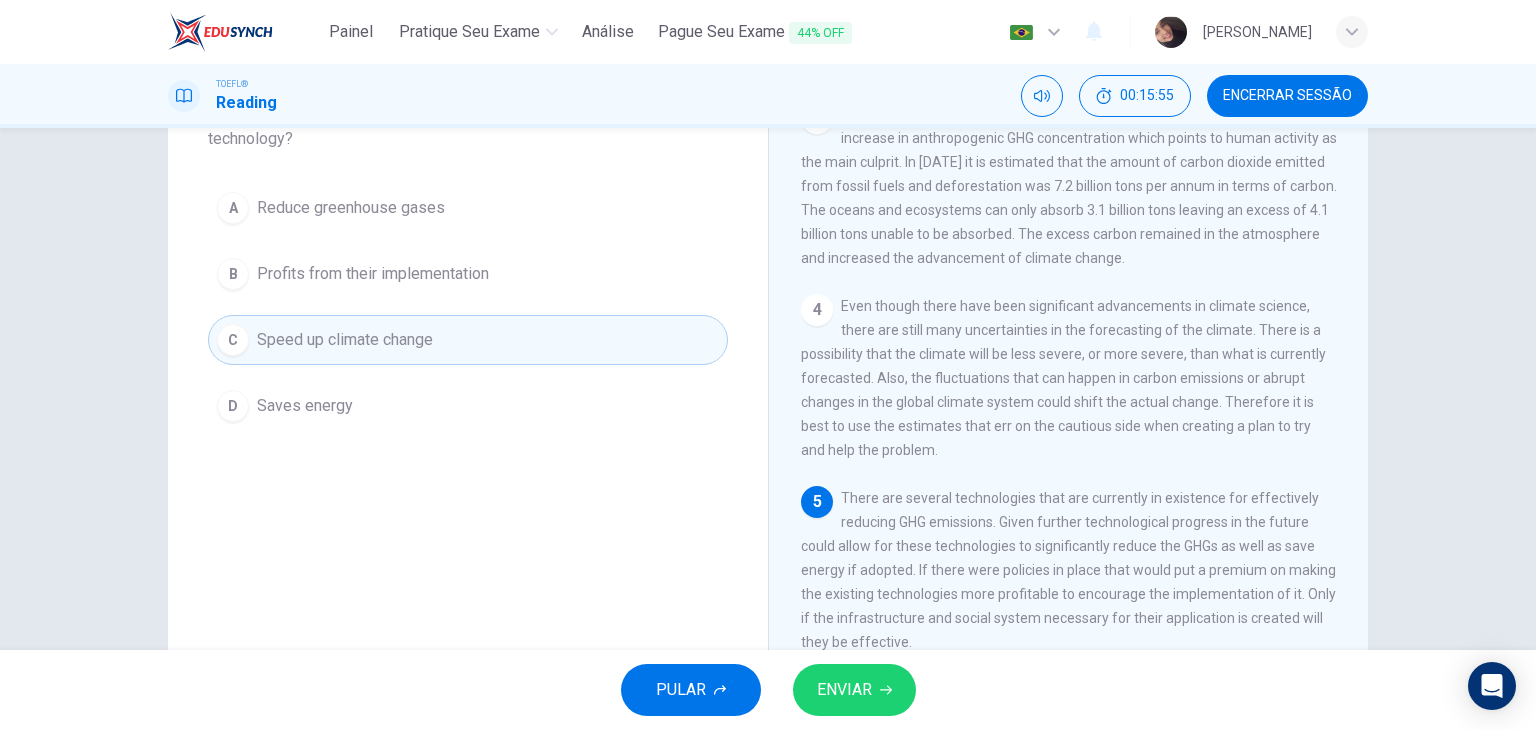 click on "ENVIAR" at bounding box center [844, 690] 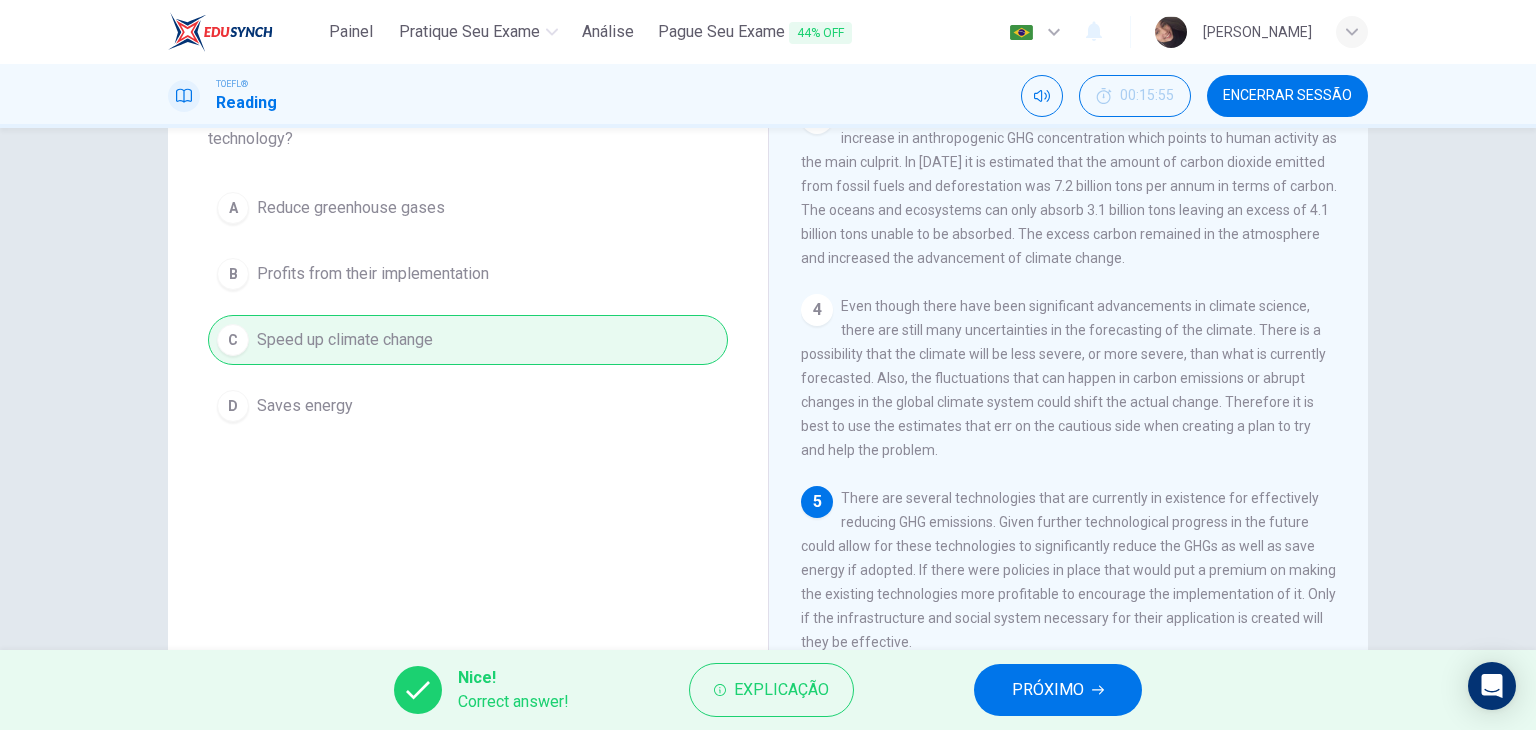 click on "PRÓXIMO" at bounding box center (1048, 690) 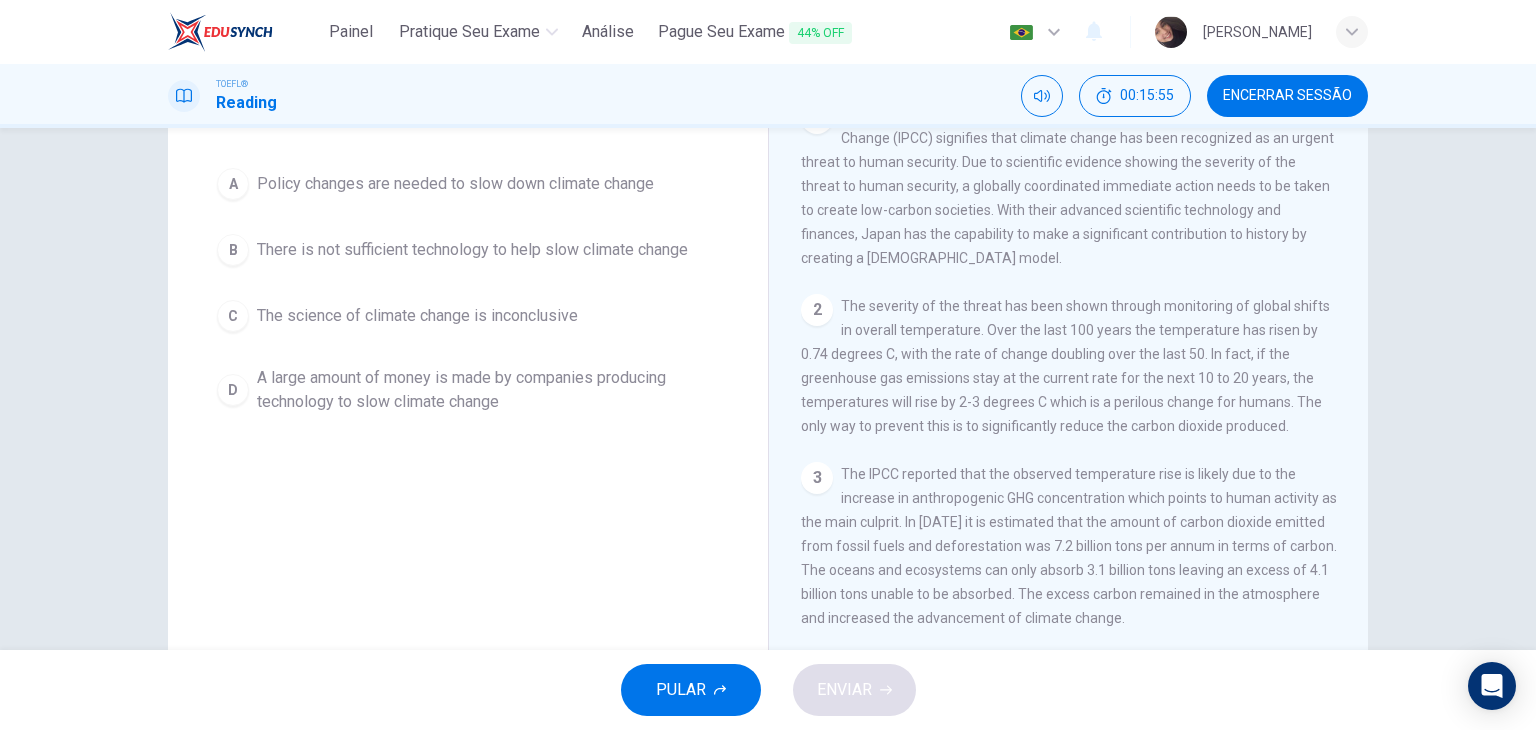 scroll, scrollTop: 0, scrollLeft: 0, axis: both 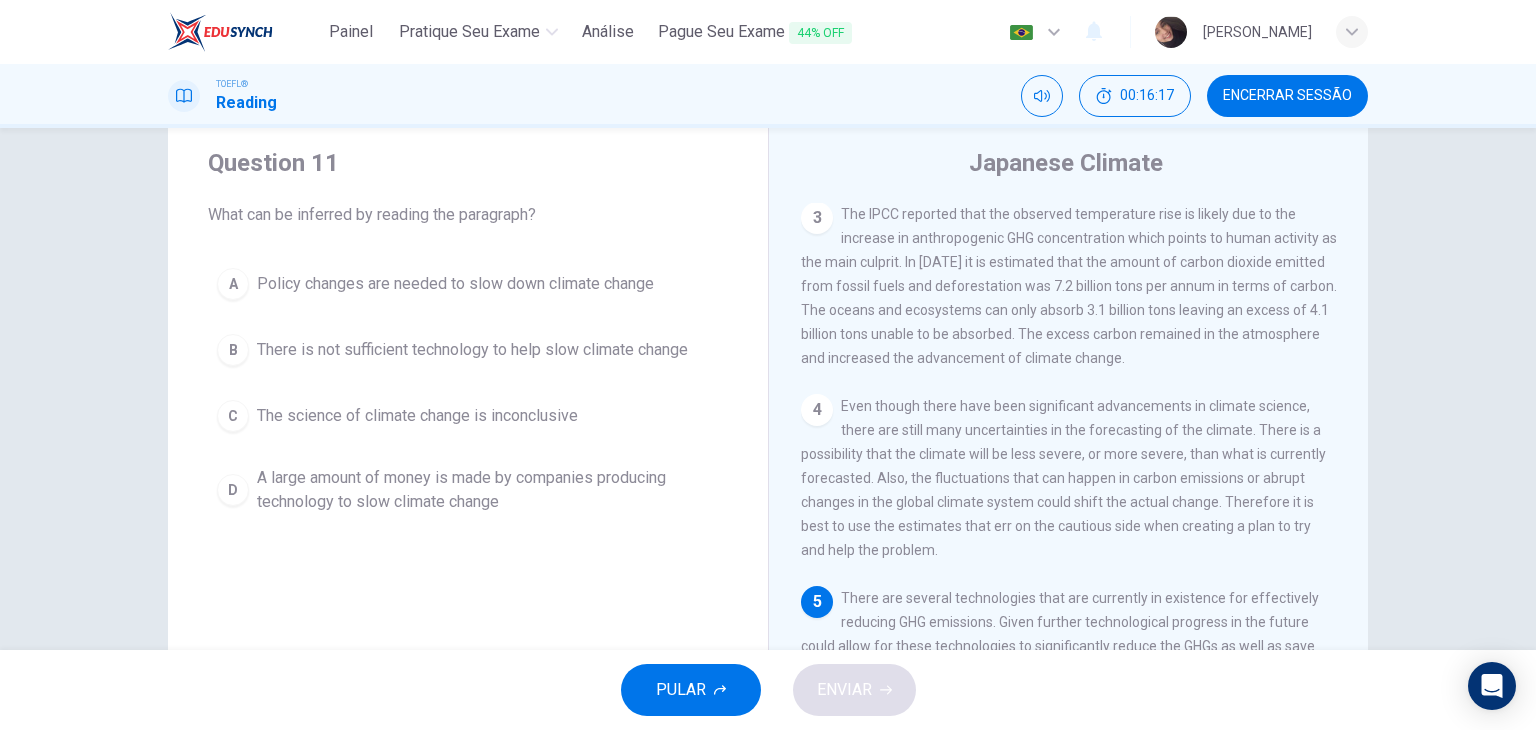 click on "There is not sufficient technology to help slow climate change" at bounding box center [472, 350] 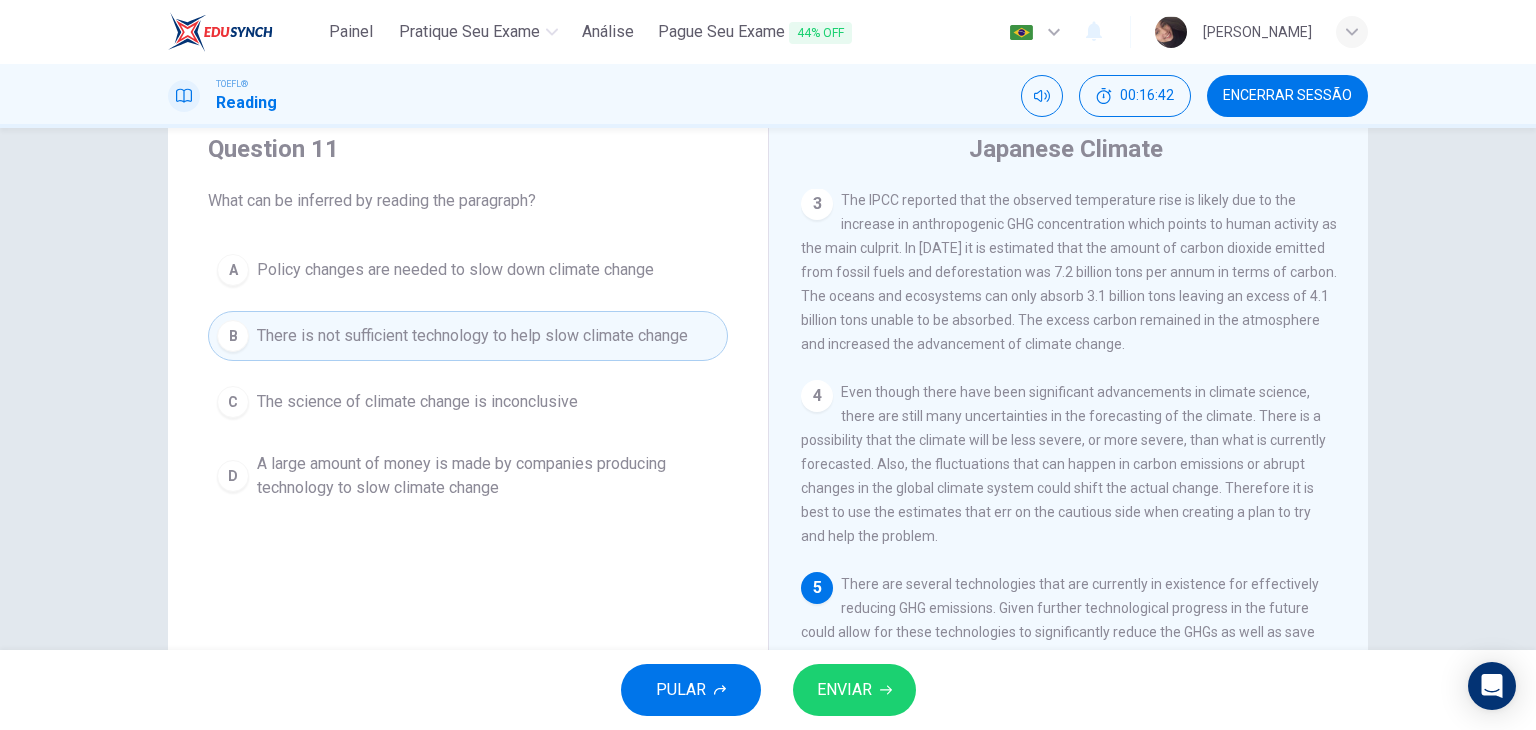 scroll, scrollTop: 100, scrollLeft: 0, axis: vertical 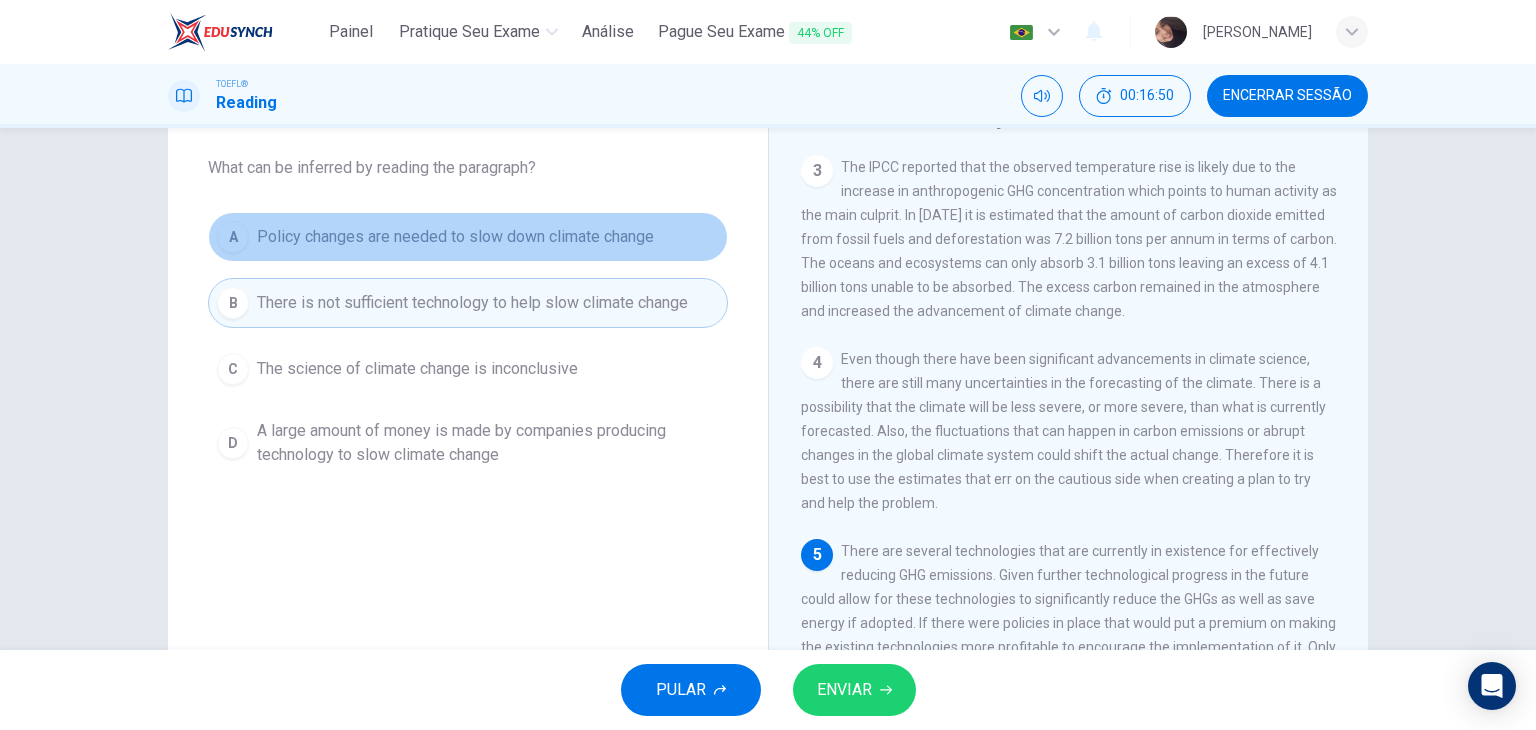 click on "Policy changes are needed to slow down climate change" at bounding box center [455, 237] 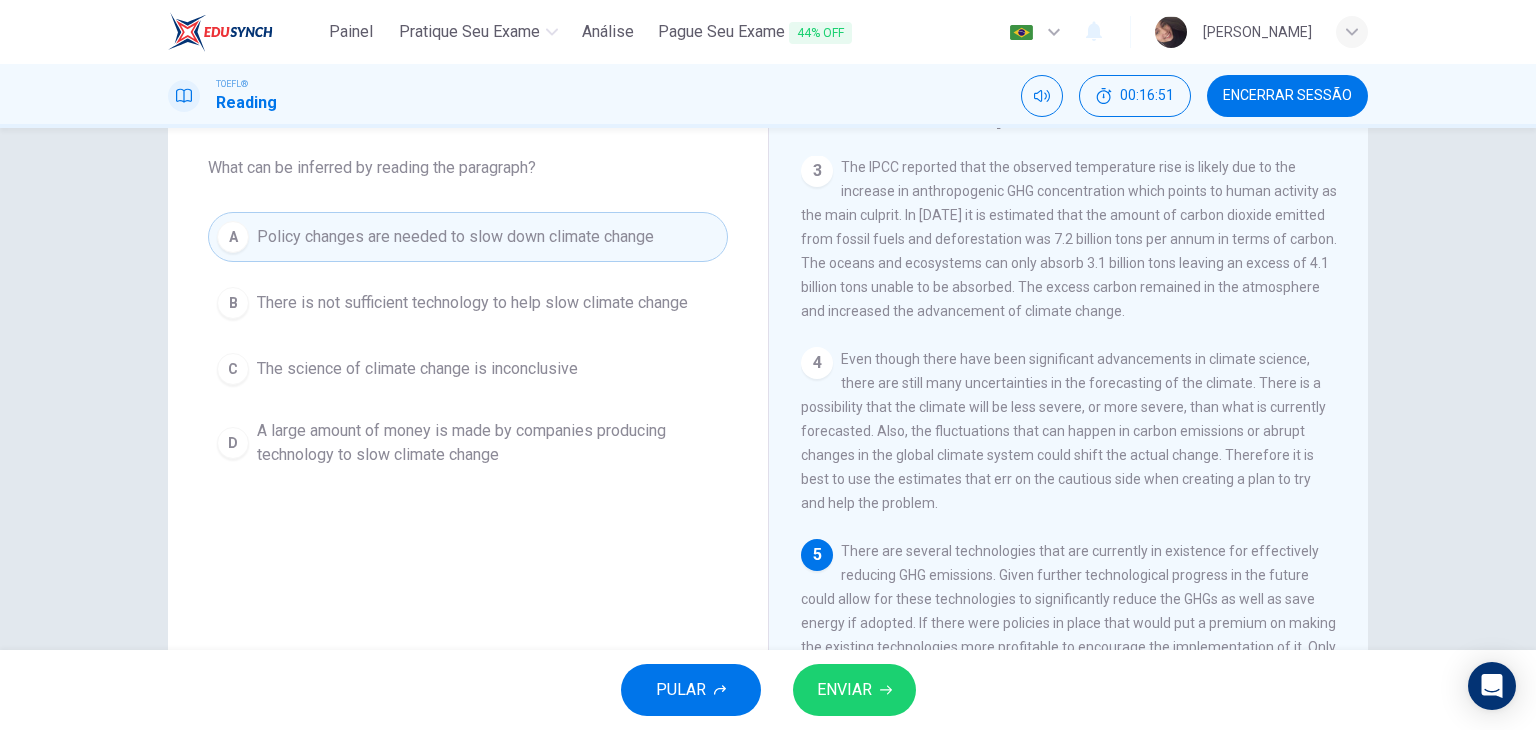 click on "ENVIAR" at bounding box center (854, 690) 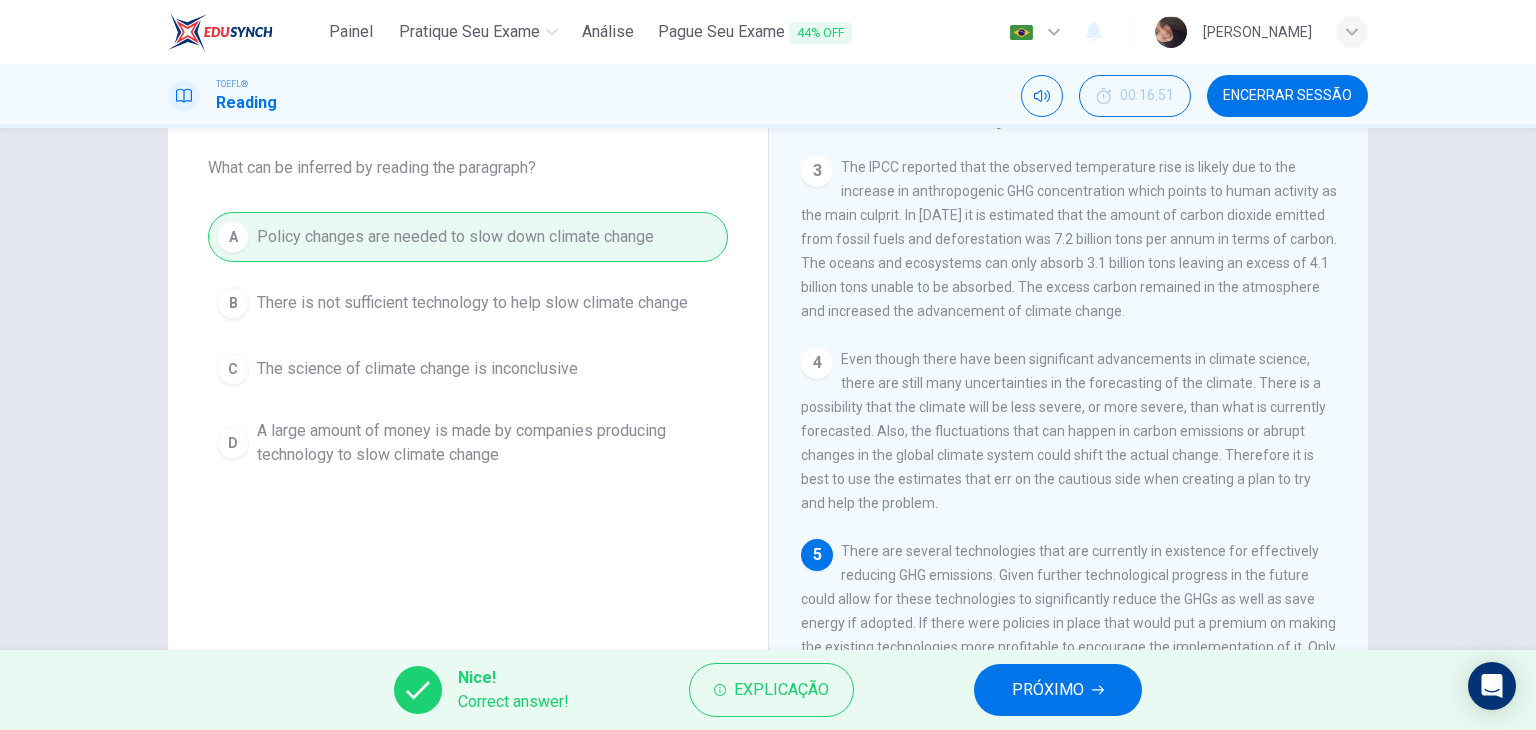 click on "PRÓXIMO" at bounding box center (1048, 690) 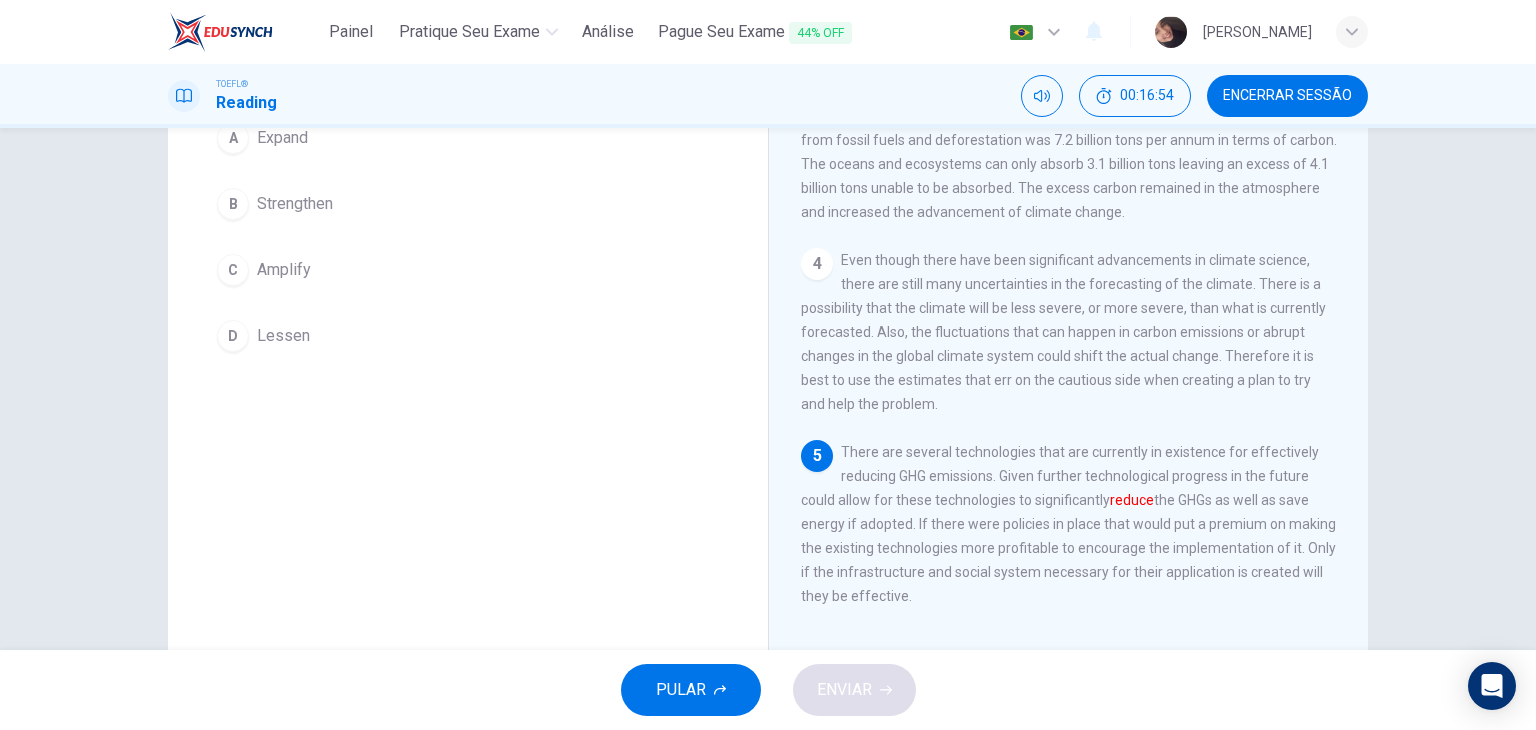scroll, scrollTop: 153, scrollLeft: 0, axis: vertical 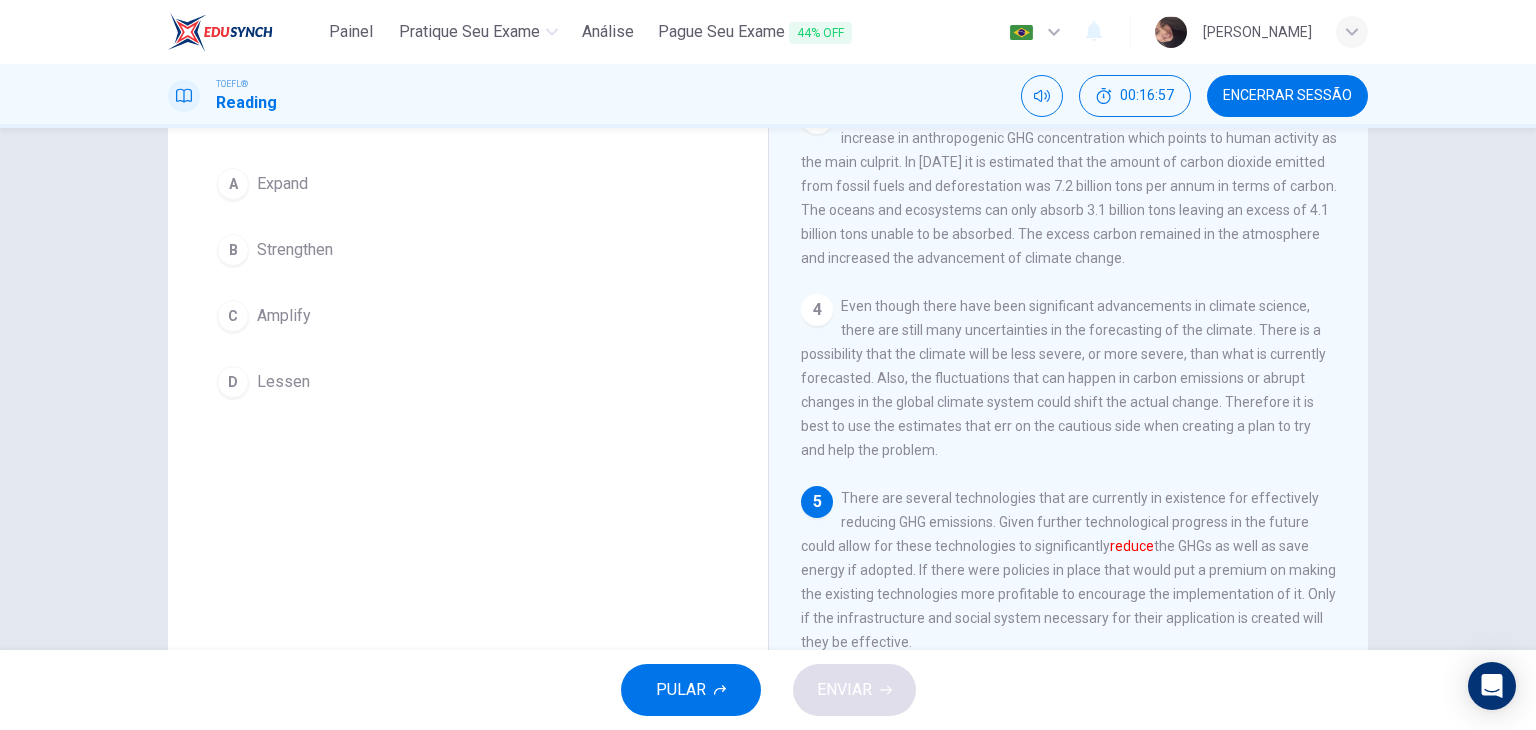 click on "Lessen" at bounding box center (283, 382) 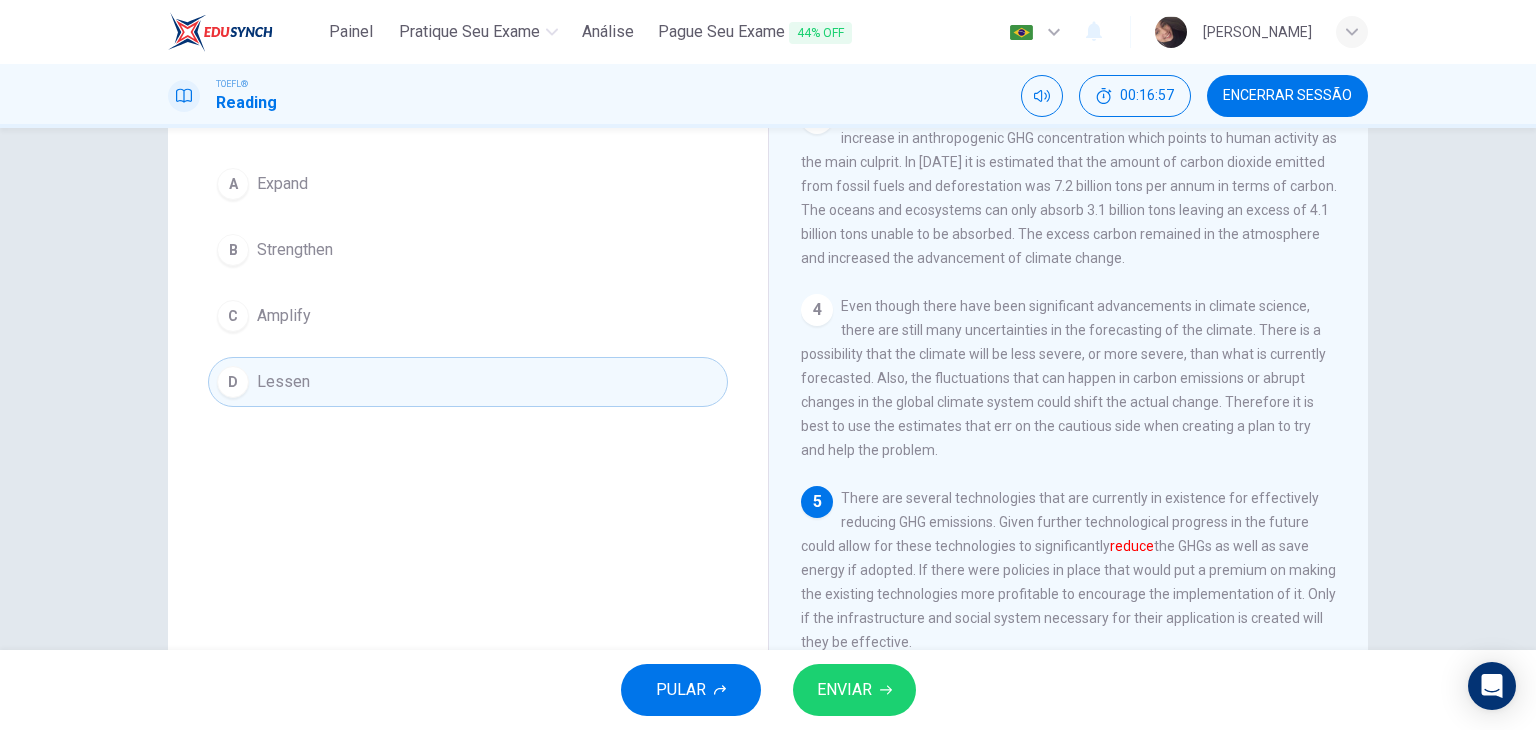 click on "ENVIAR" at bounding box center (844, 690) 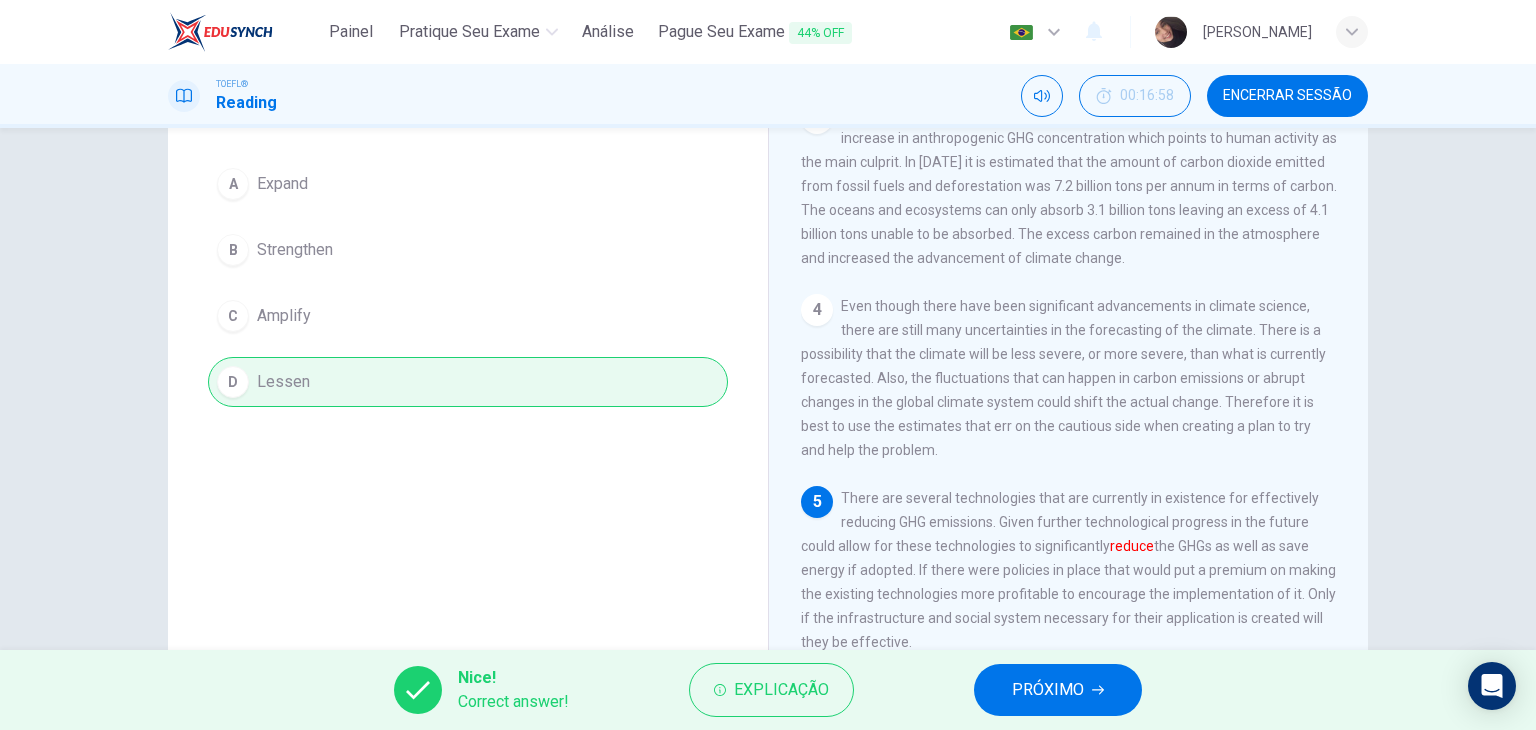 click on "PRÓXIMO" at bounding box center [1058, 690] 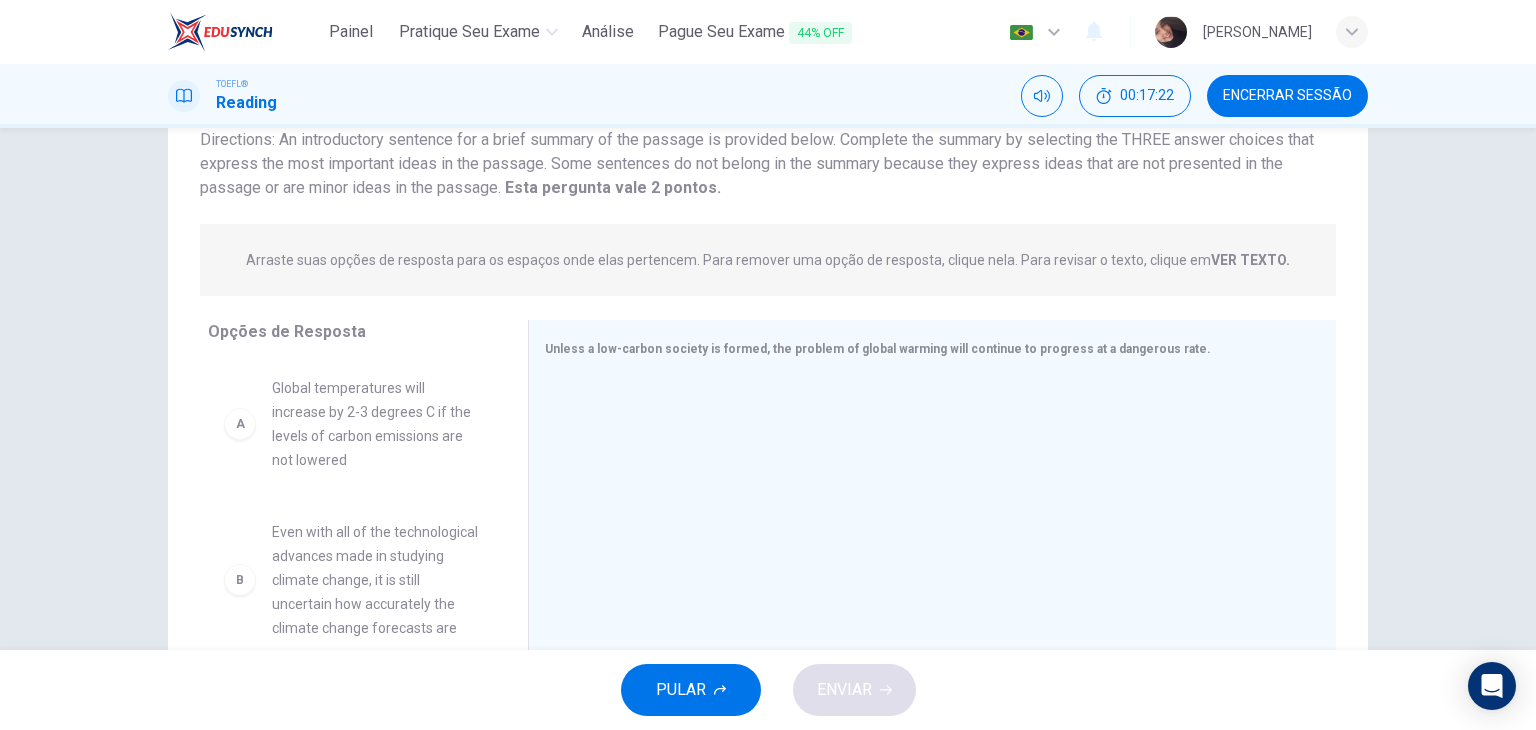 scroll, scrollTop: 253, scrollLeft: 0, axis: vertical 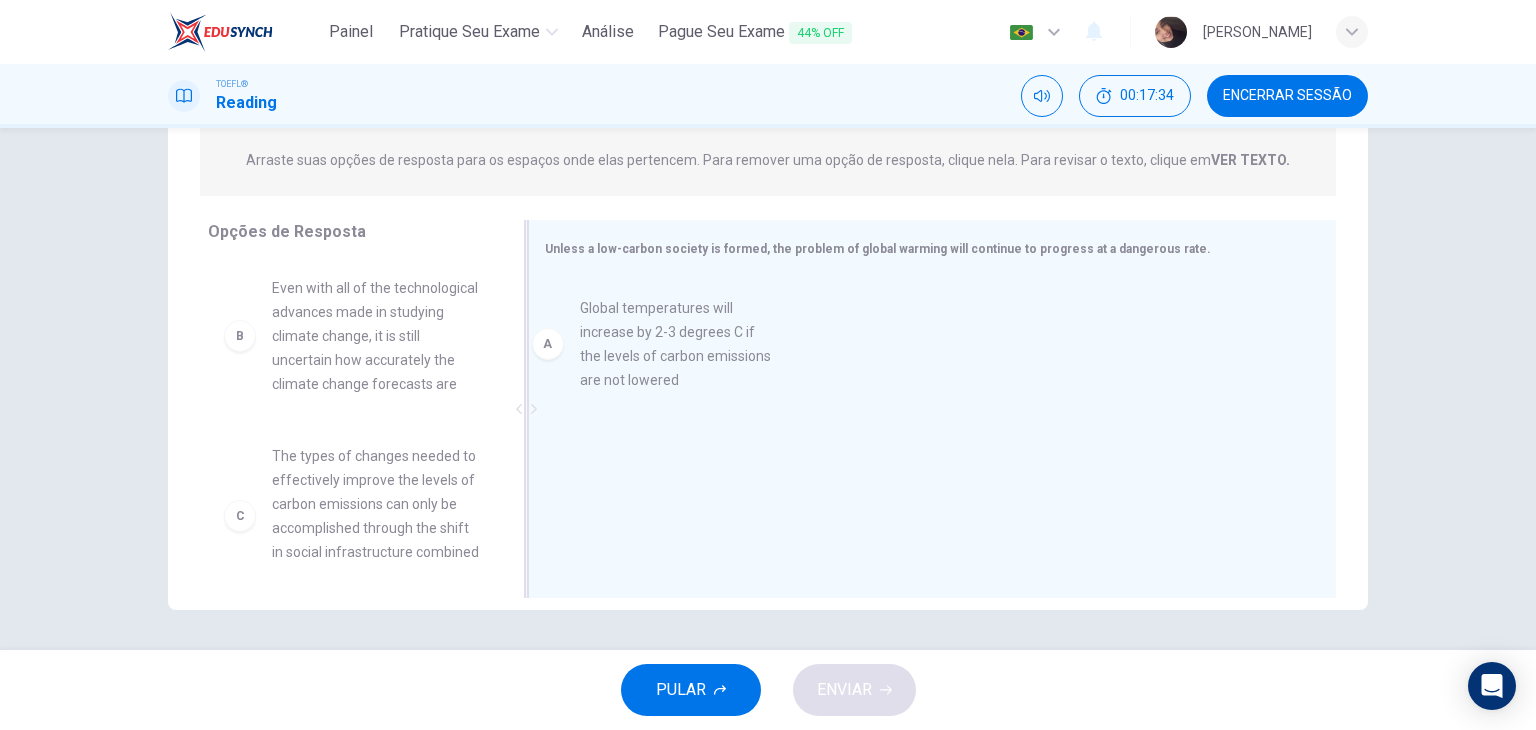 drag, startPoint x: 384, startPoint y: 312, endPoint x: 713, endPoint y: 333, distance: 329.66953 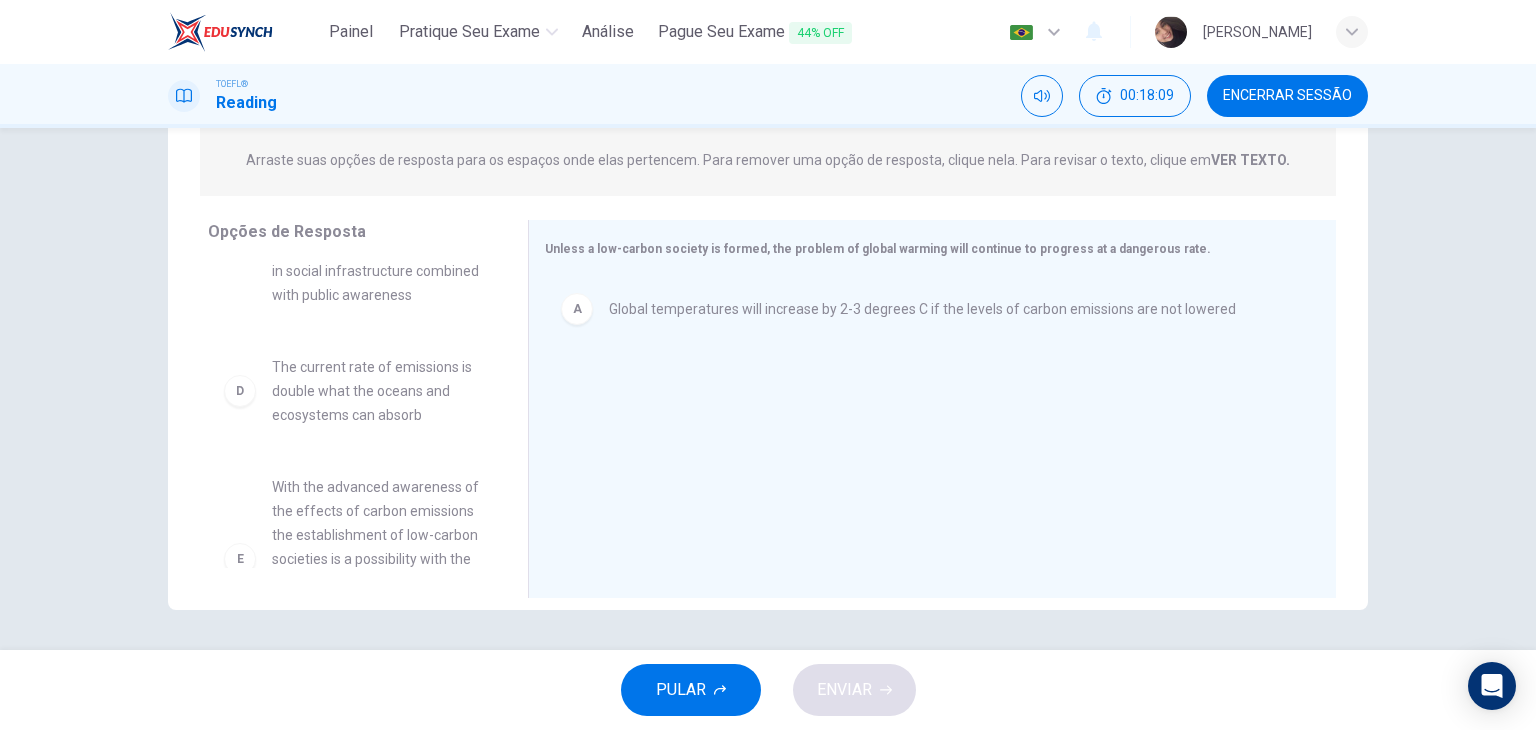 scroll, scrollTop: 316, scrollLeft: 0, axis: vertical 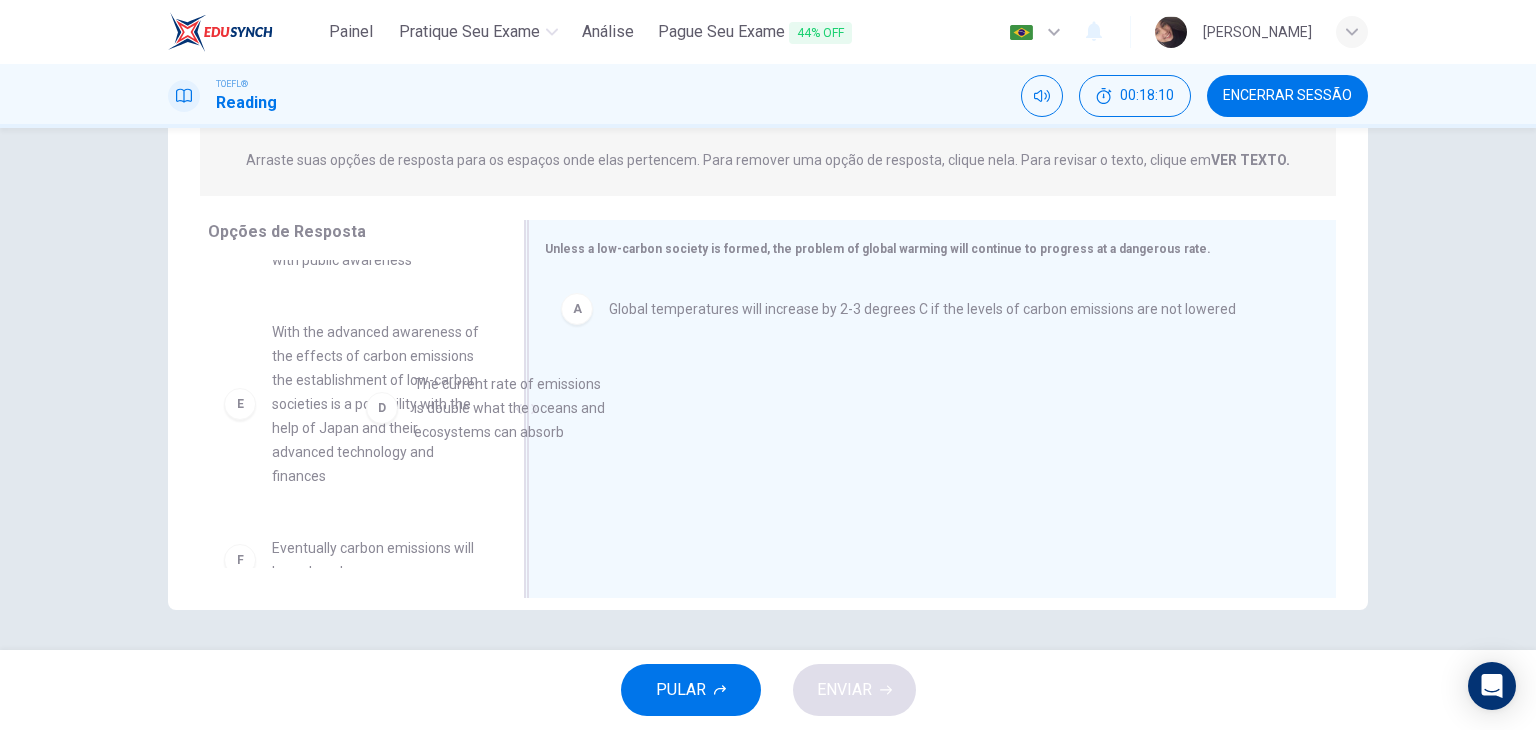 drag, startPoint x: 332, startPoint y: 409, endPoint x: 678, endPoint y: 415, distance: 346.05203 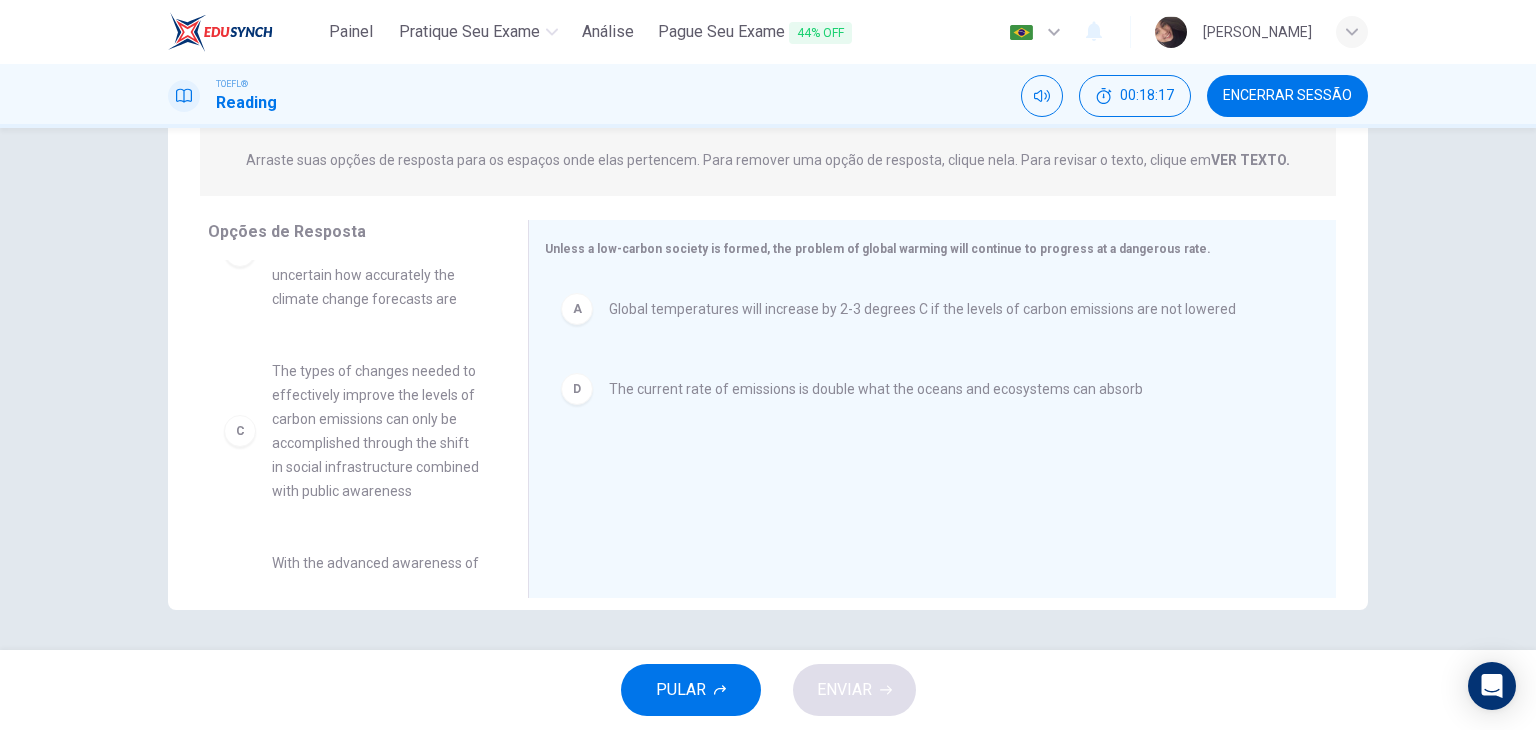 scroll, scrollTop: 200, scrollLeft: 0, axis: vertical 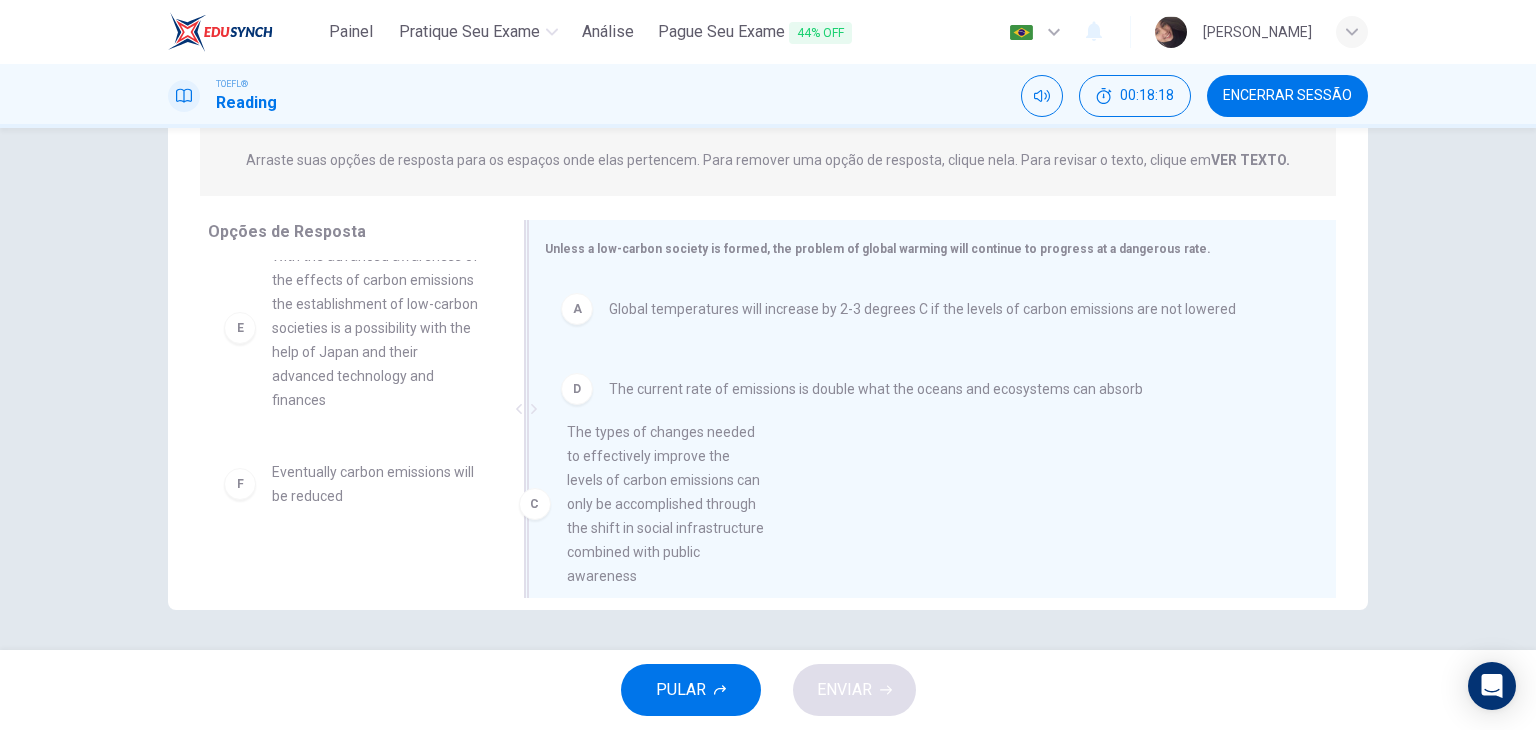 drag, startPoint x: 366, startPoint y: 358, endPoint x: 674, endPoint y: 513, distance: 344.80286 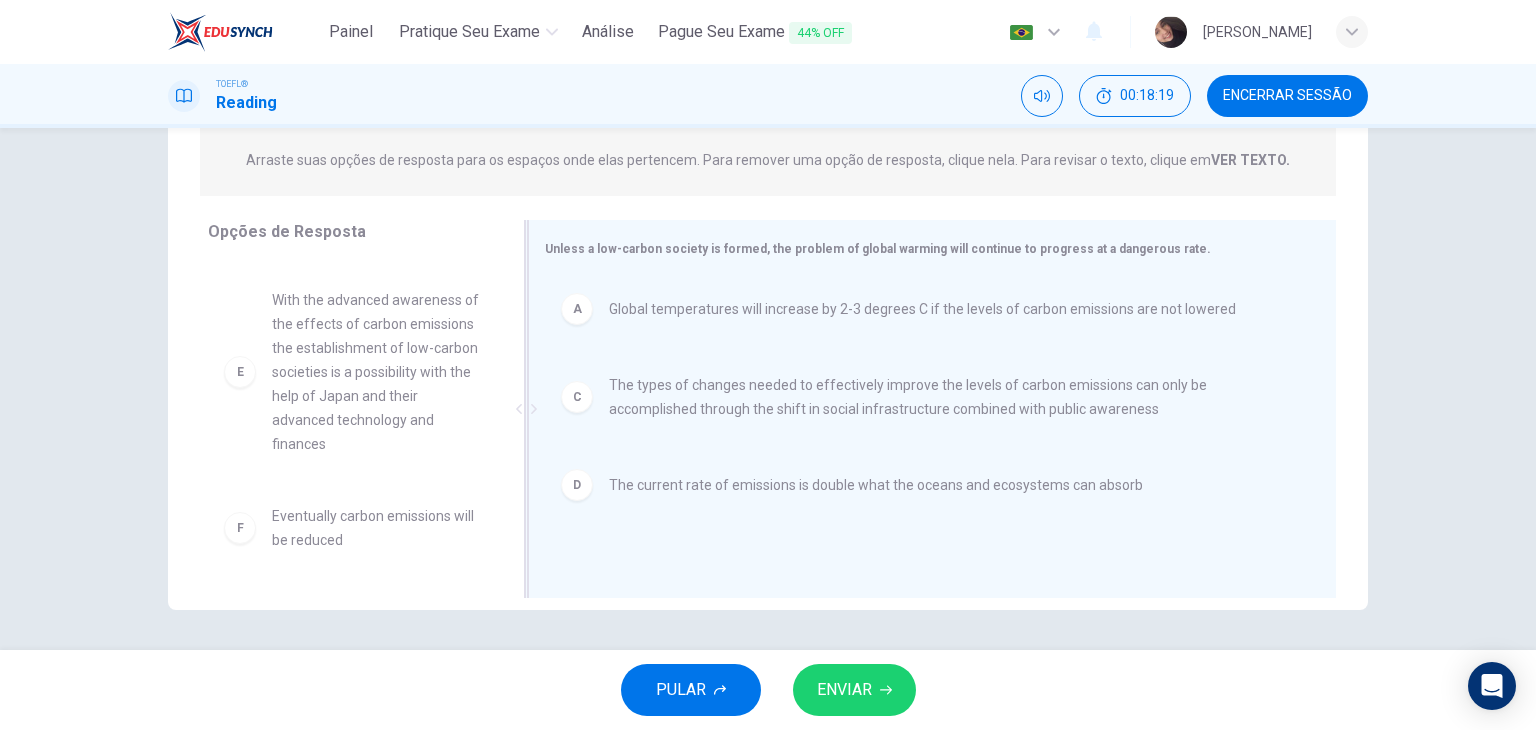 scroll, scrollTop: 0, scrollLeft: 0, axis: both 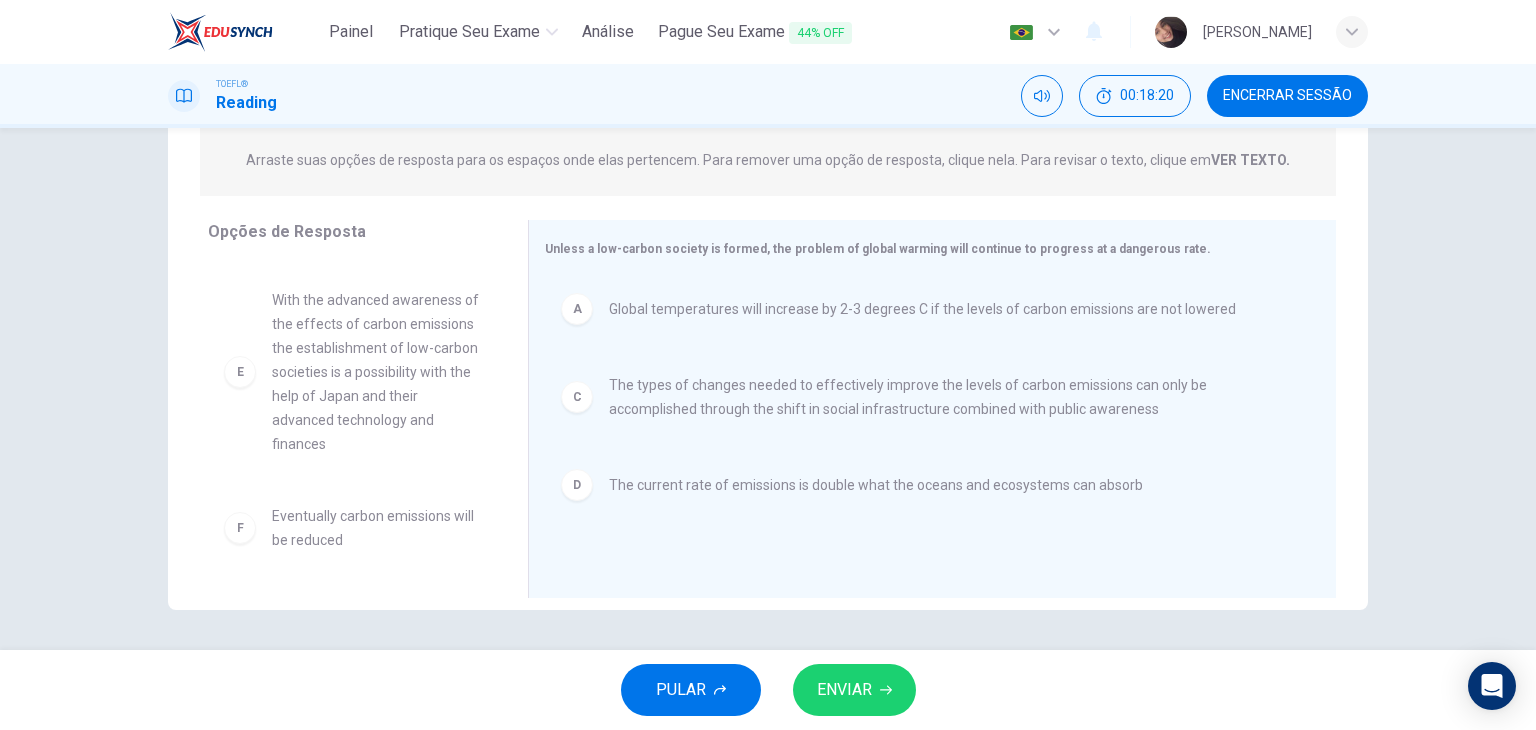 click 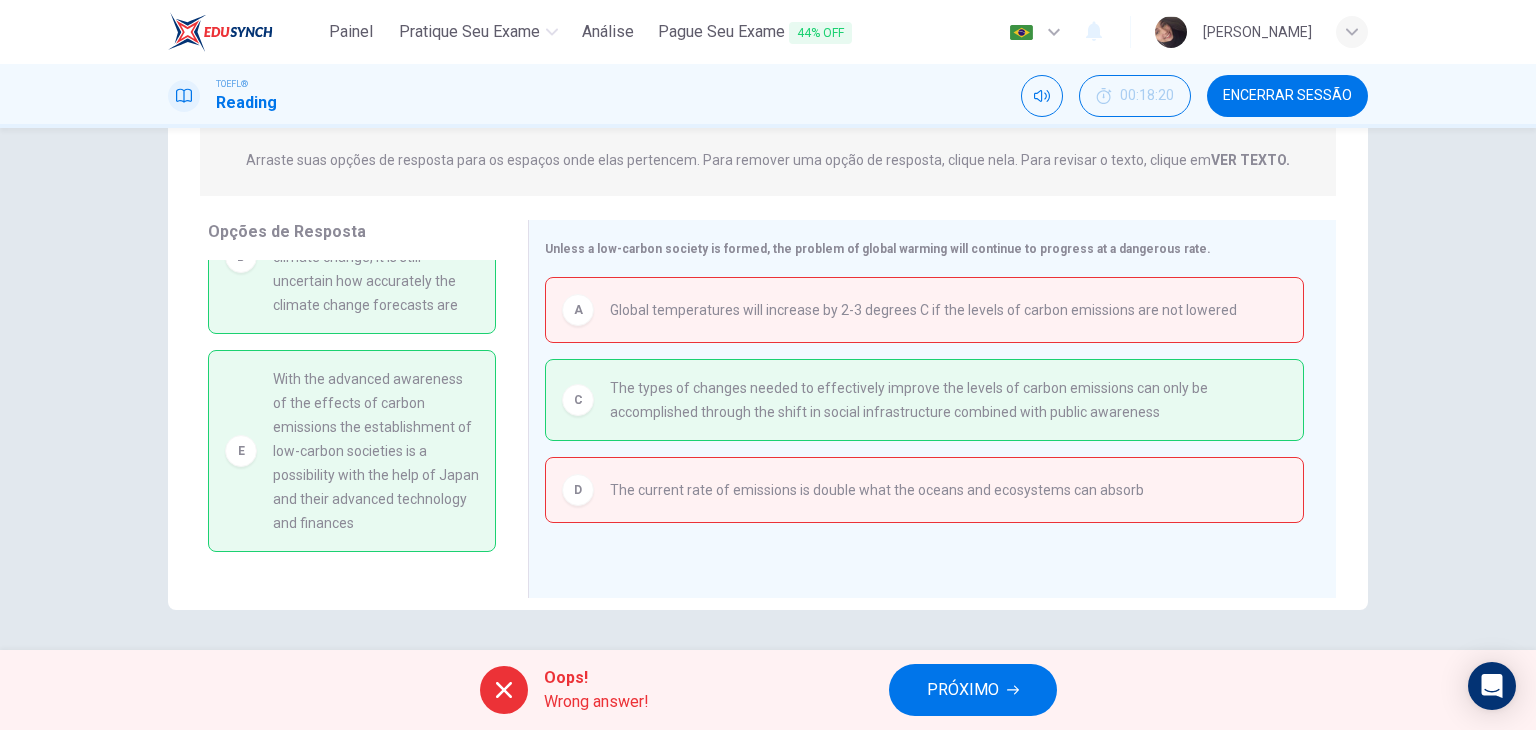 scroll, scrollTop: 0, scrollLeft: 0, axis: both 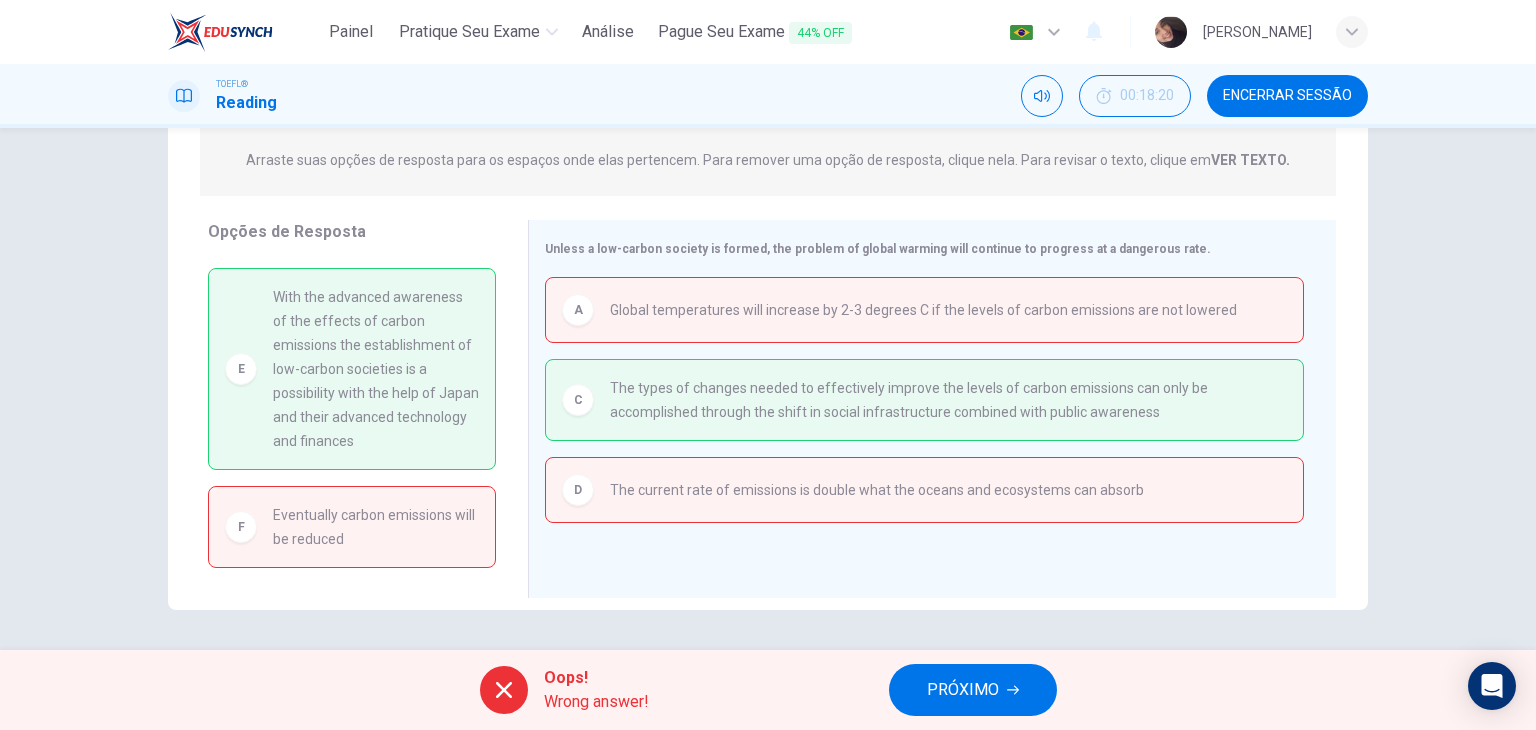 click on "PRÓXIMO" at bounding box center [973, 690] 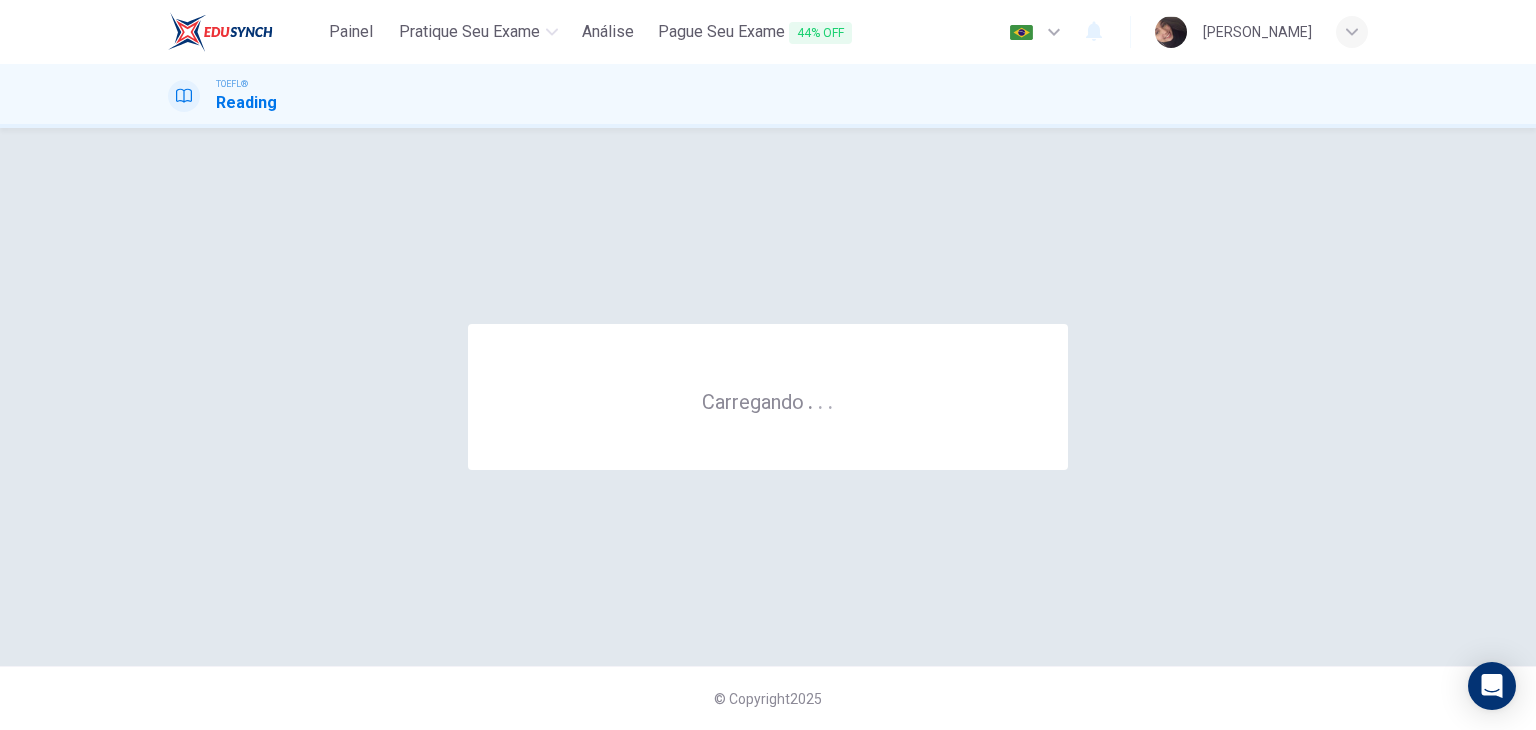 scroll, scrollTop: 0, scrollLeft: 0, axis: both 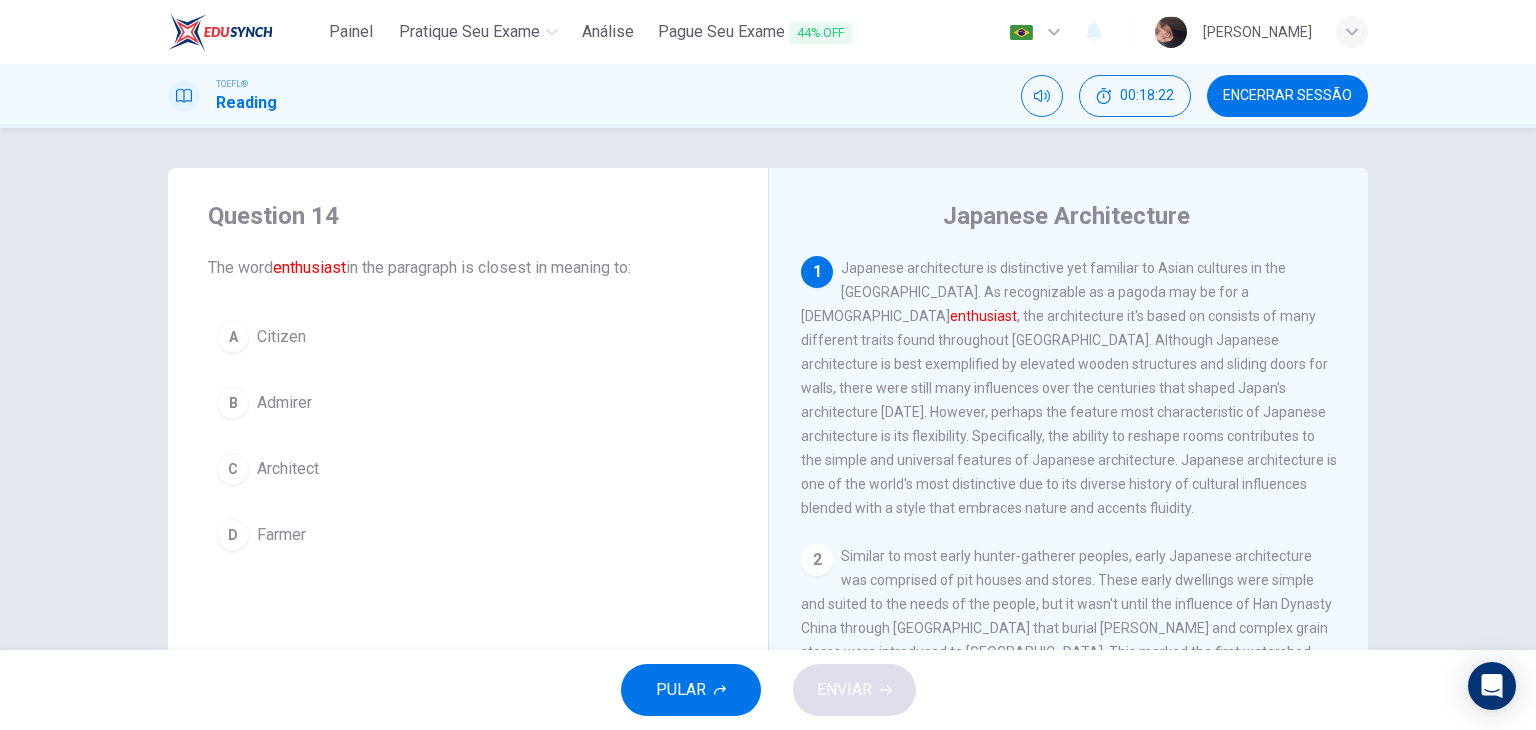 click on "Encerrar Sessão" at bounding box center [1287, 96] 